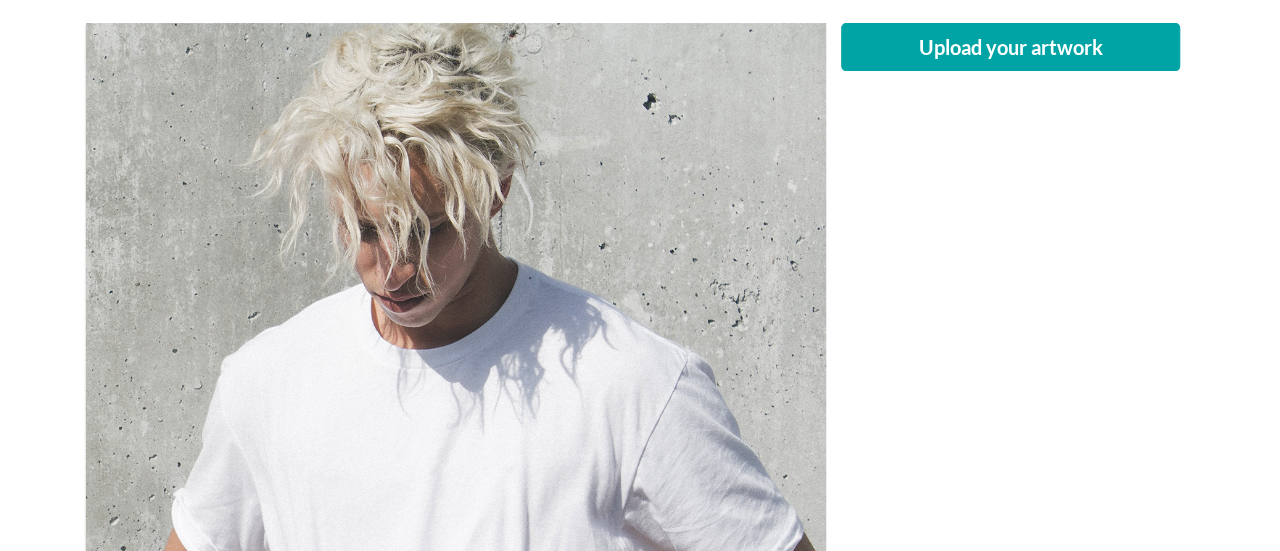 scroll, scrollTop: 200, scrollLeft: 0, axis: vertical 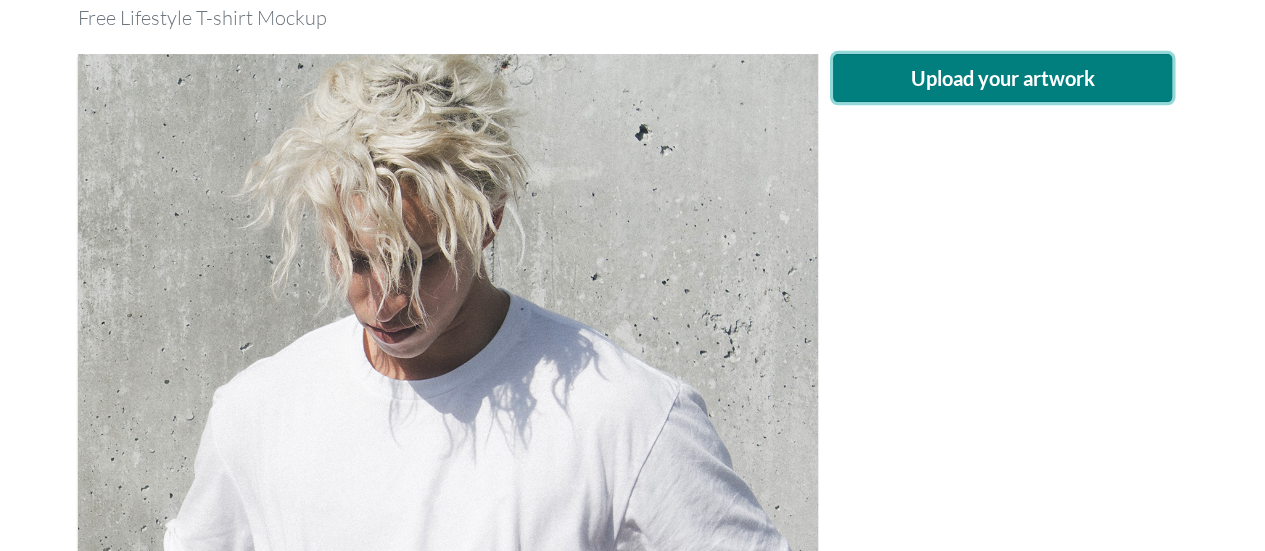 click on "Upload your artwork" at bounding box center [1003, 78] 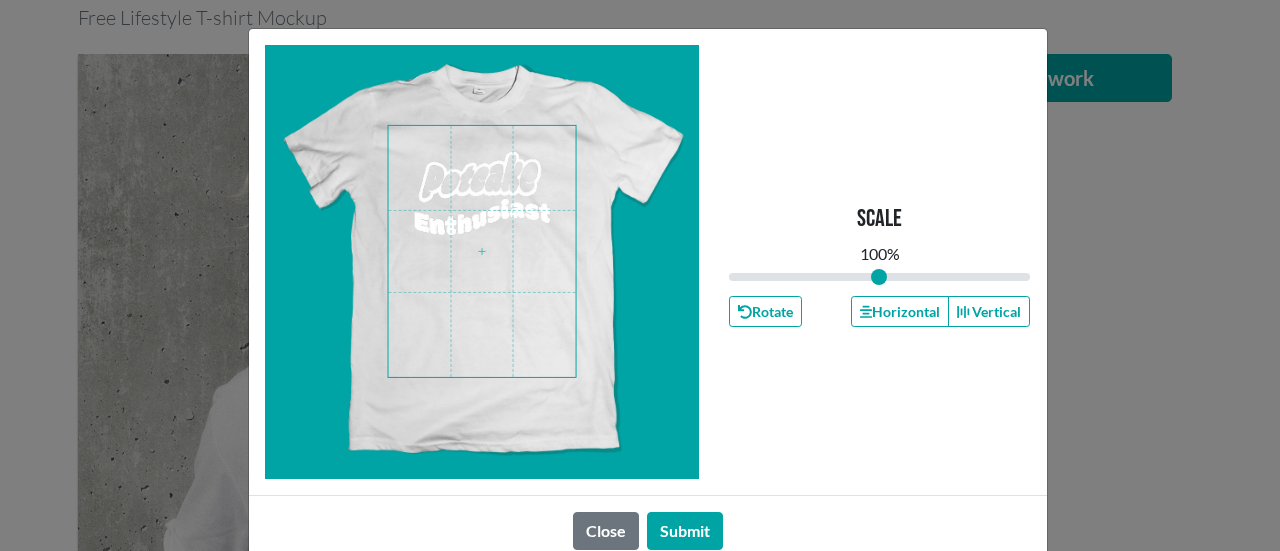 click at bounding box center (482, 251) 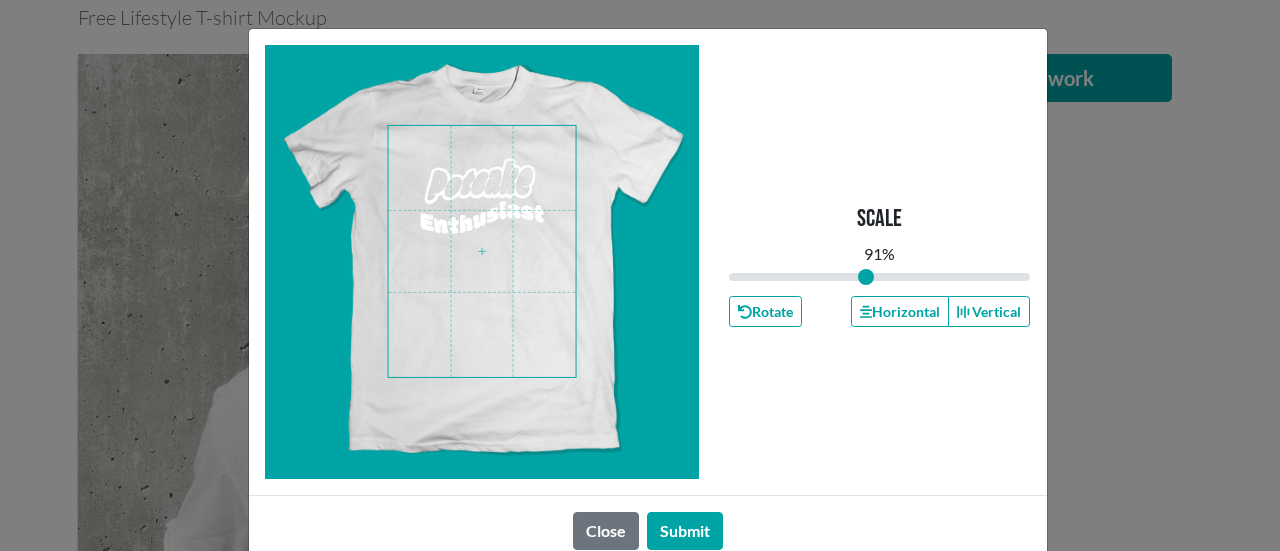 type on "1" 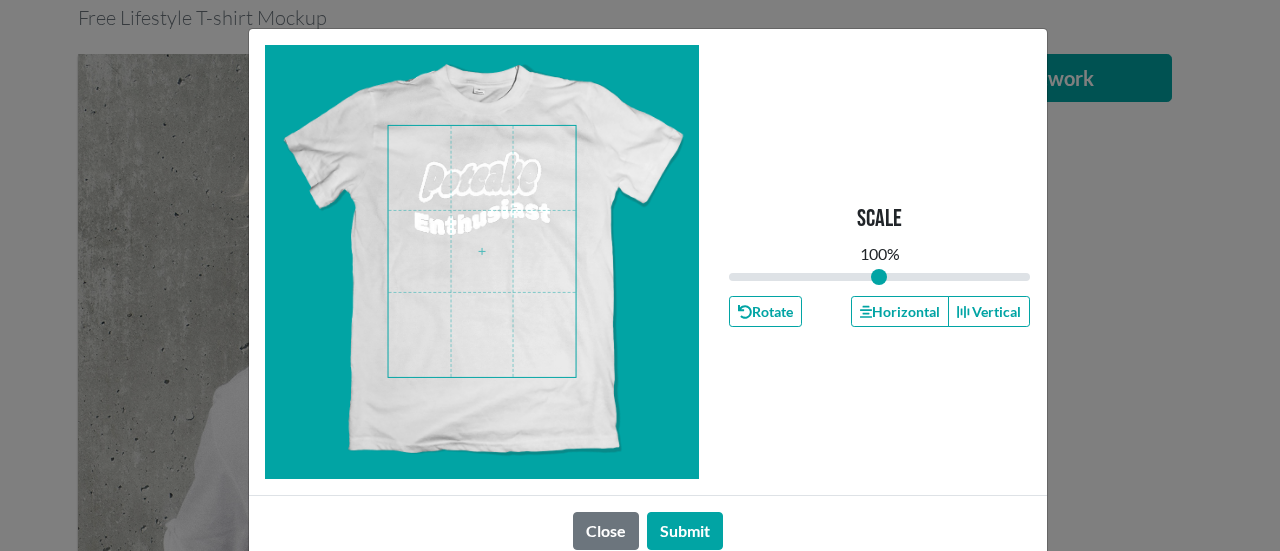 click on "Scale 100 %  Rotate    Horizontal     Vertical Close Submit" at bounding box center [640, 275] 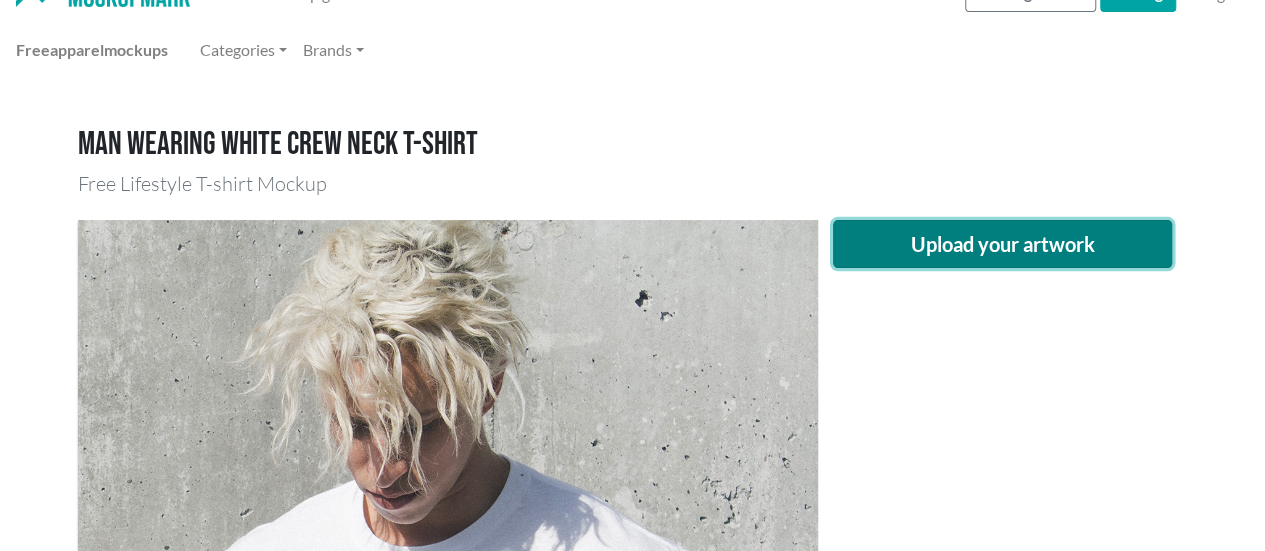 scroll, scrollTop: 0, scrollLeft: 0, axis: both 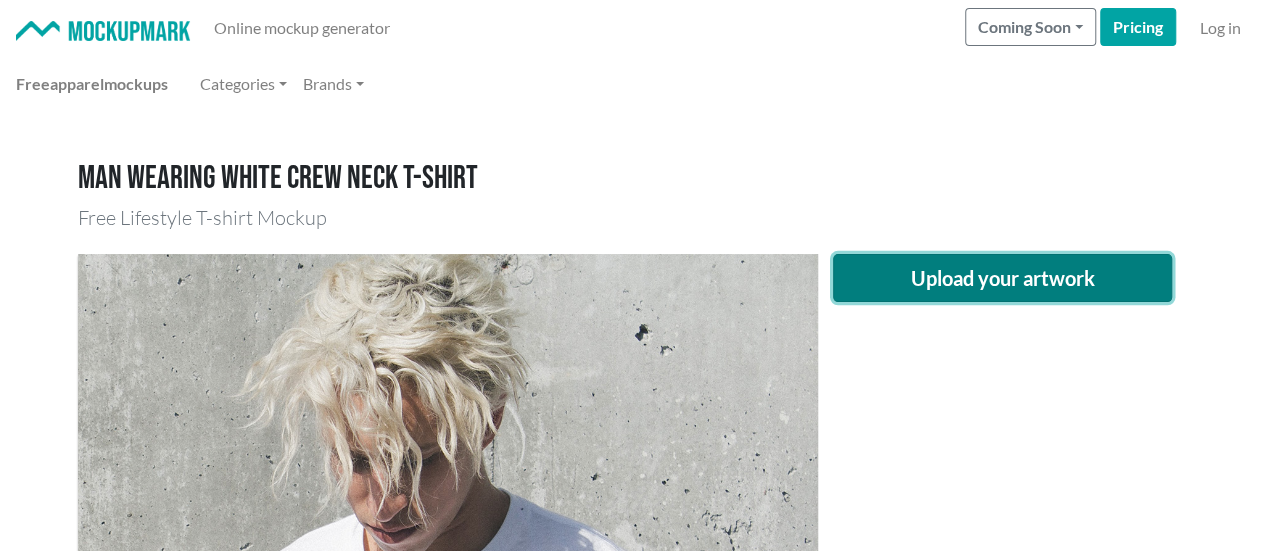 click on "Upload your artwork" at bounding box center [1003, 278] 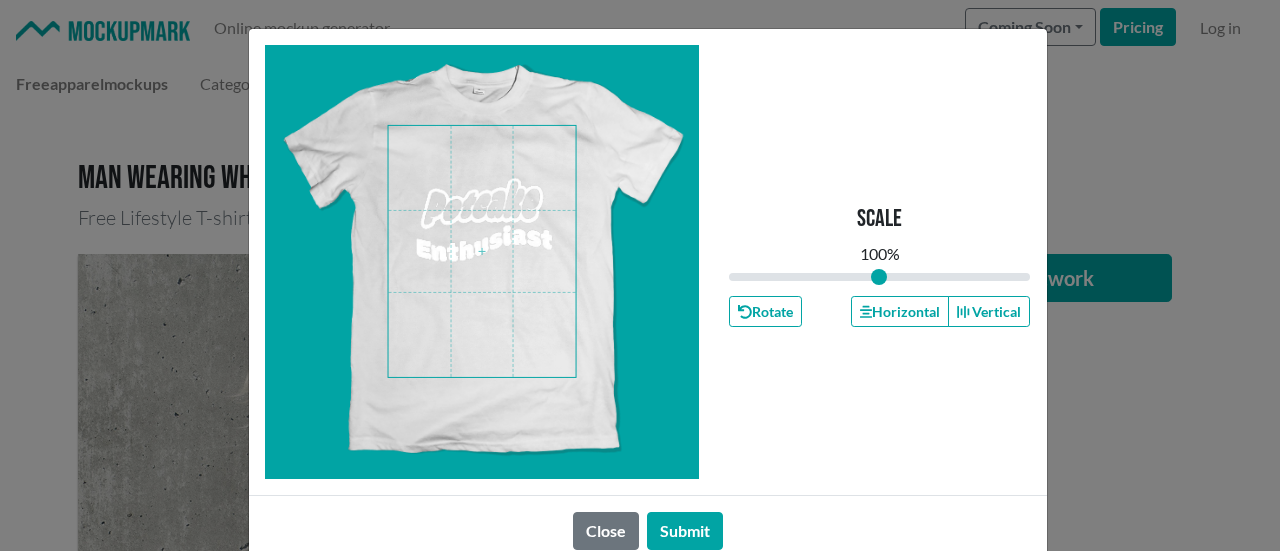 type on "1.1" 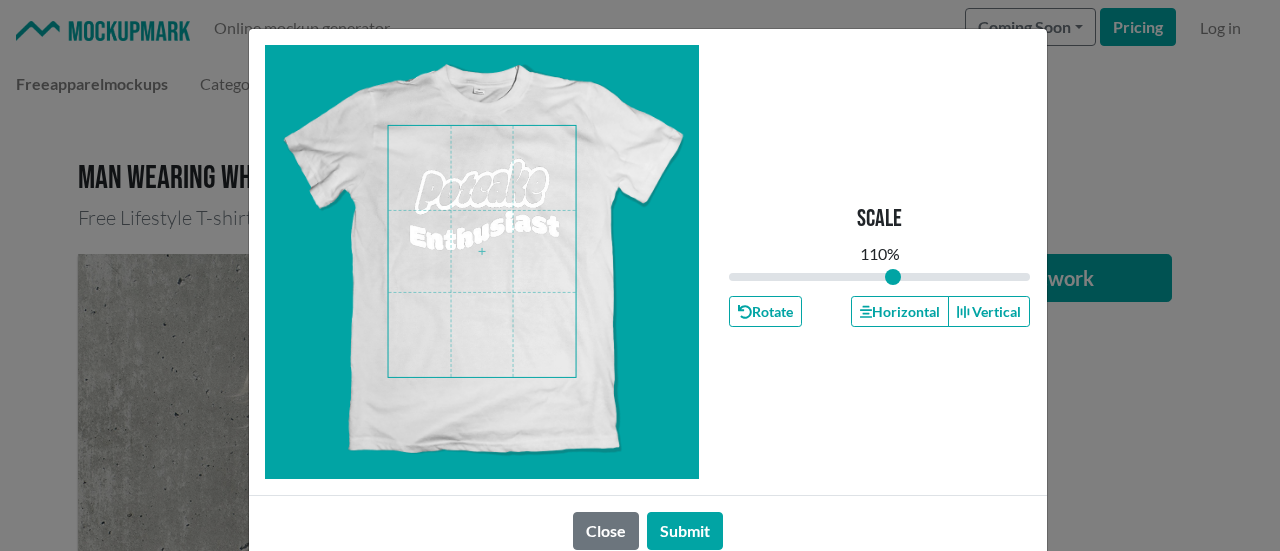 click at bounding box center (482, 251) 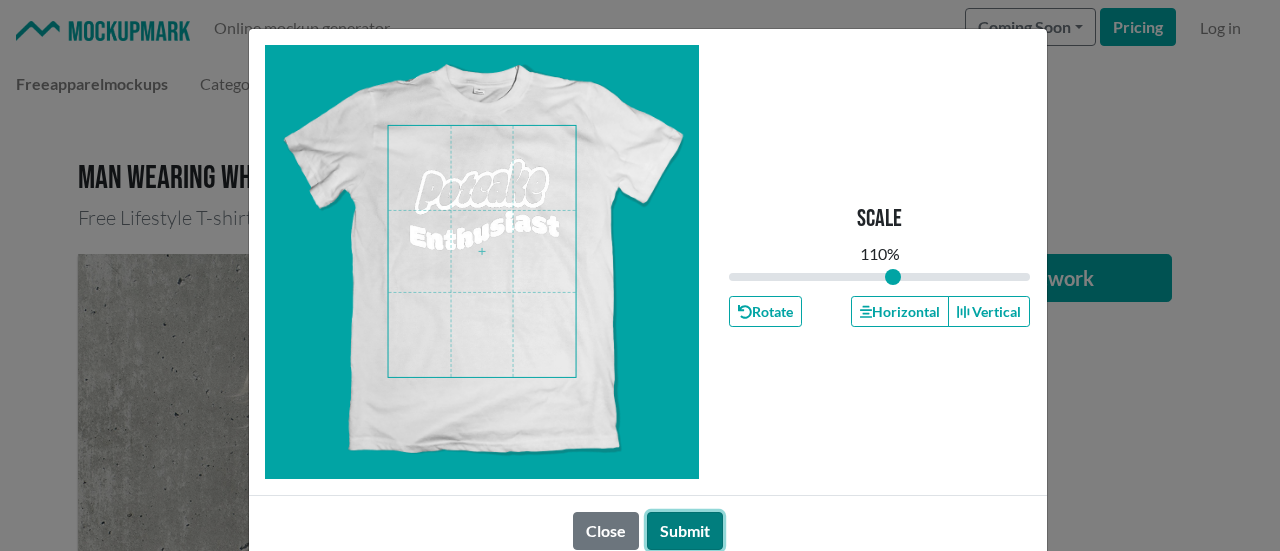 click on "Submit" at bounding box center (685, 531) 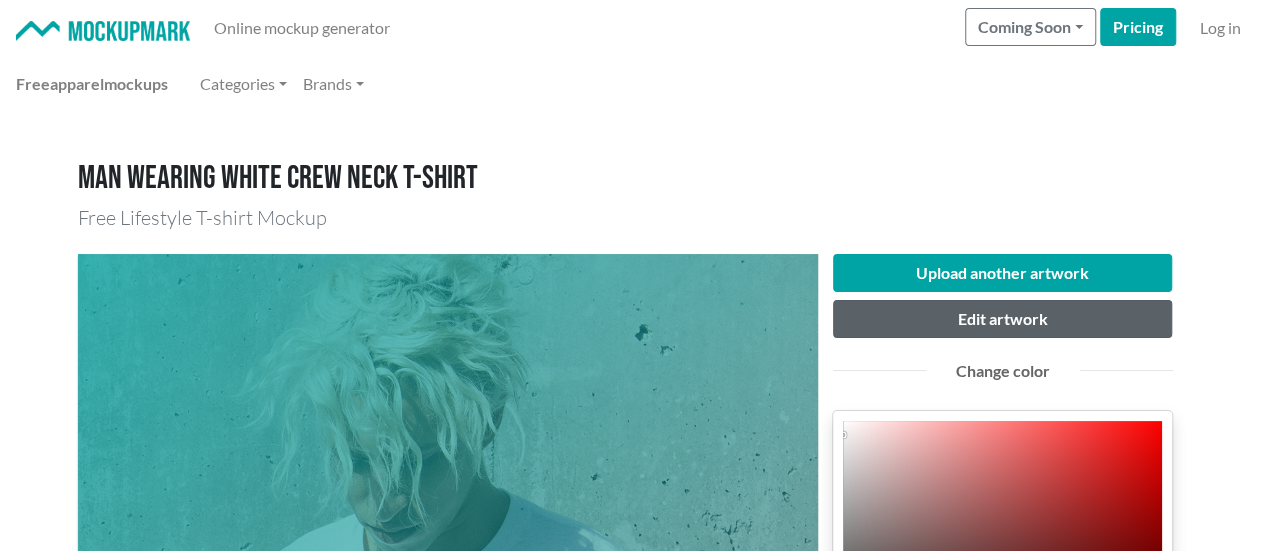scroll, scrollTop: 300, scrollLeft: 0, axis: vertical 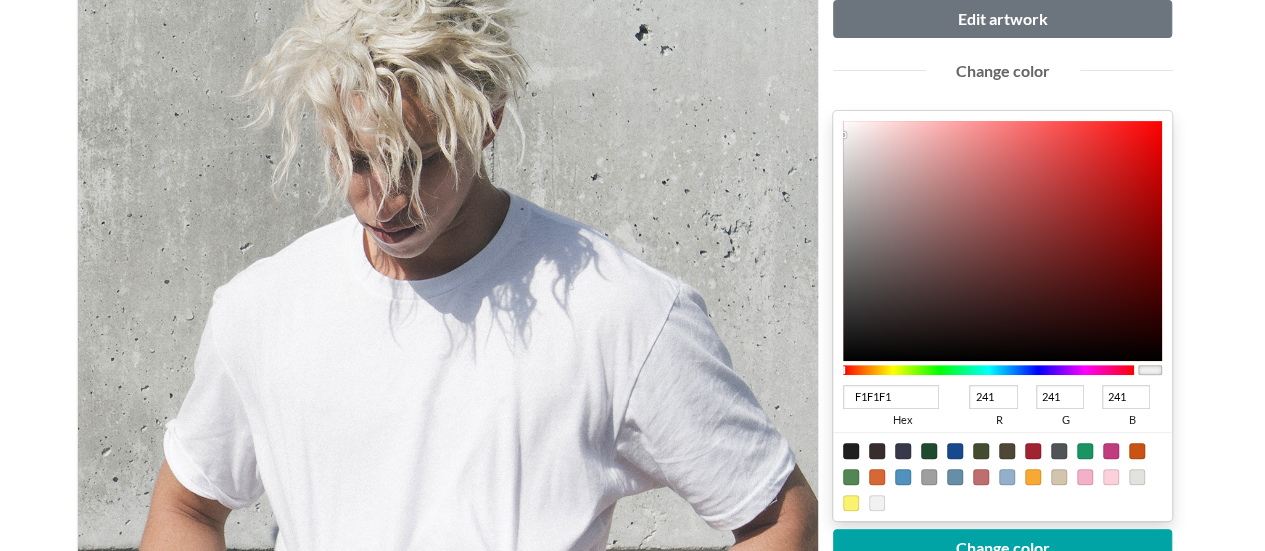 click at bounding box center (989, 370) 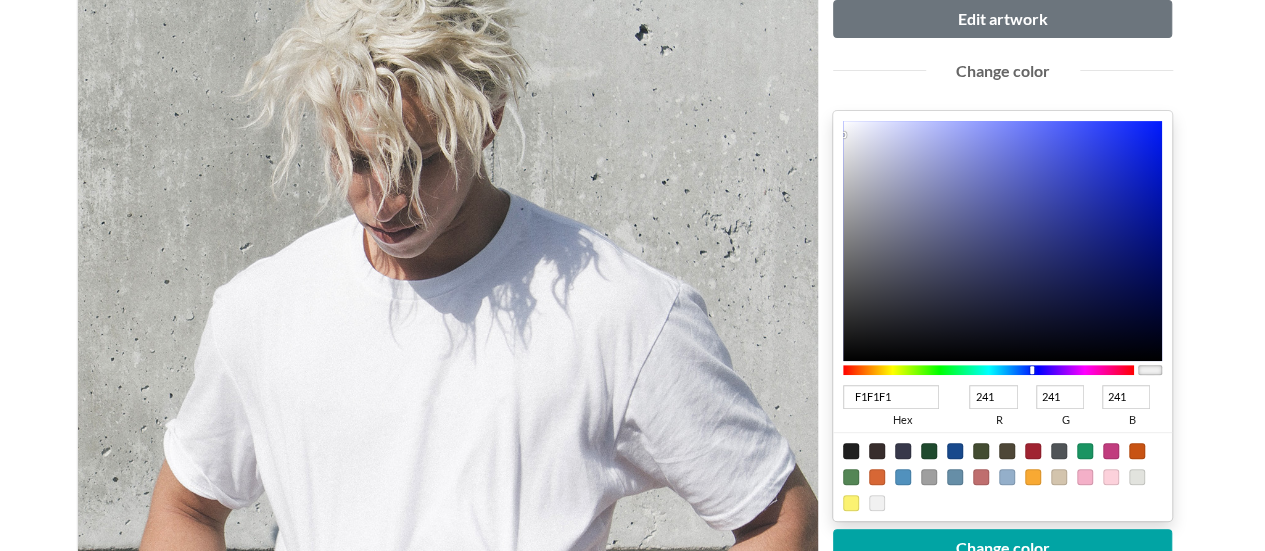 type on "08179E" 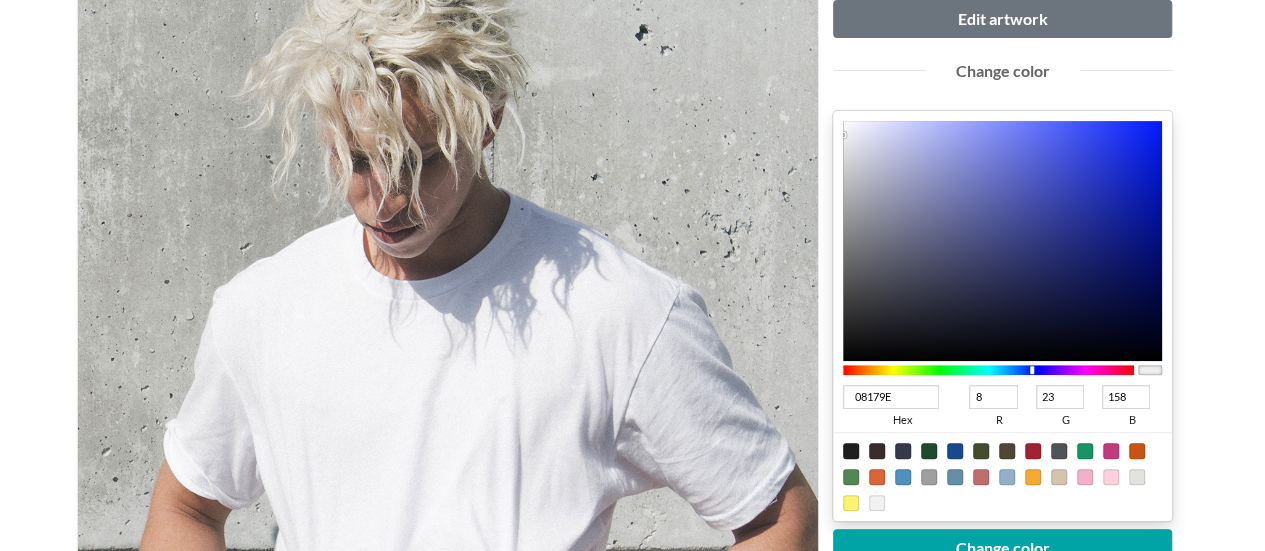 click at bounding box center (1003, 241) 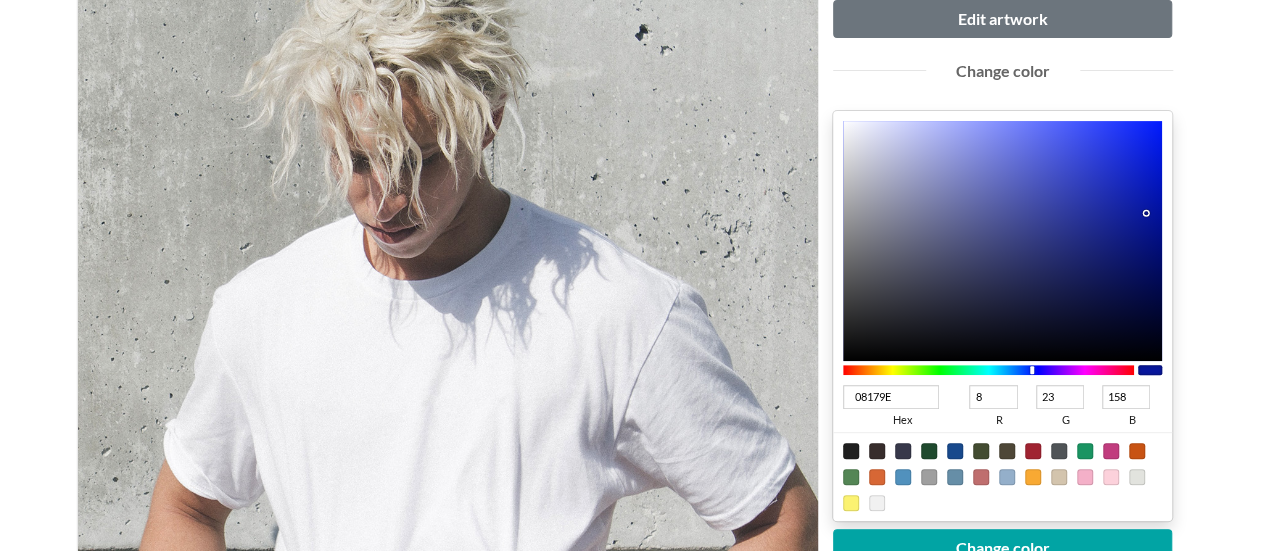 scroll, scrollTop: 400, scrollLeft: 0, axis: vertical 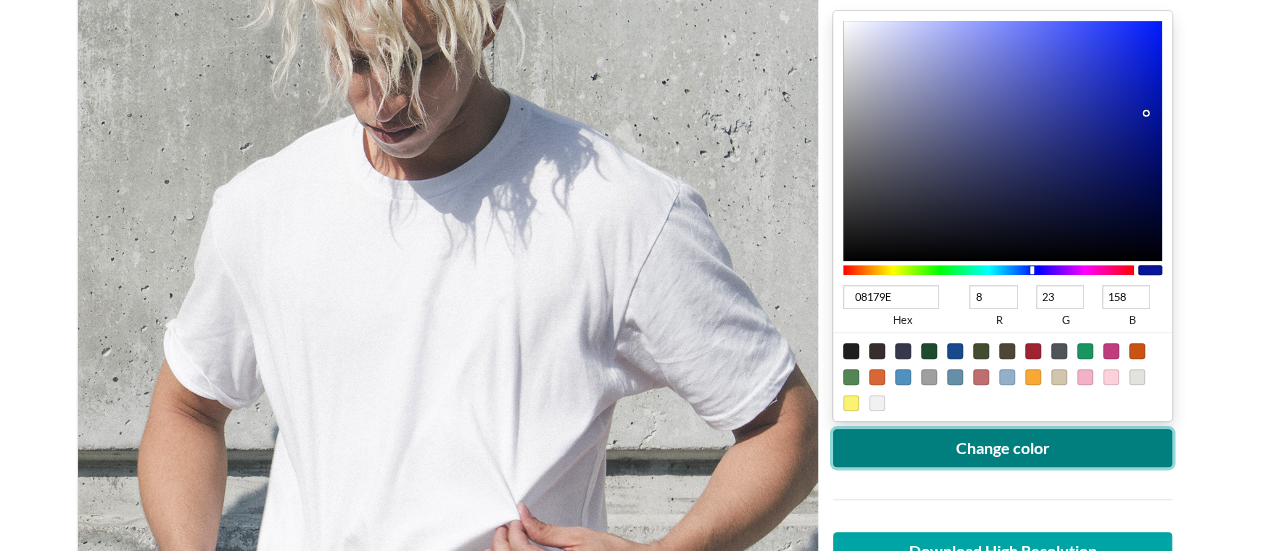 click on "Change color" at bounding box center (1003, 448) 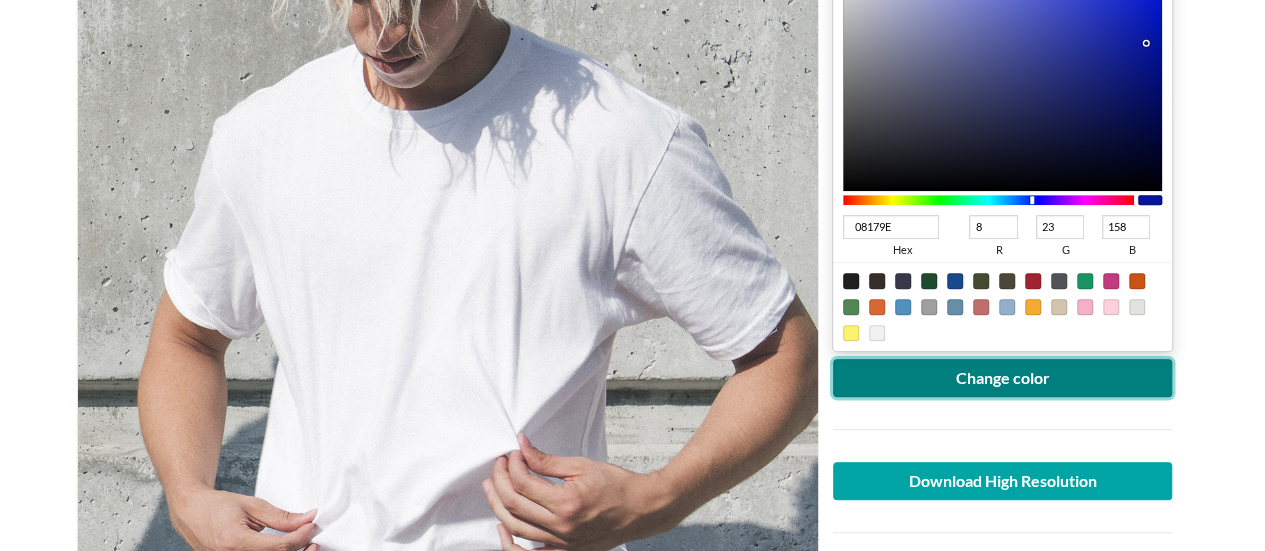 scroll, scrollTop: 500, scrollLeft: 0, axis: vertical 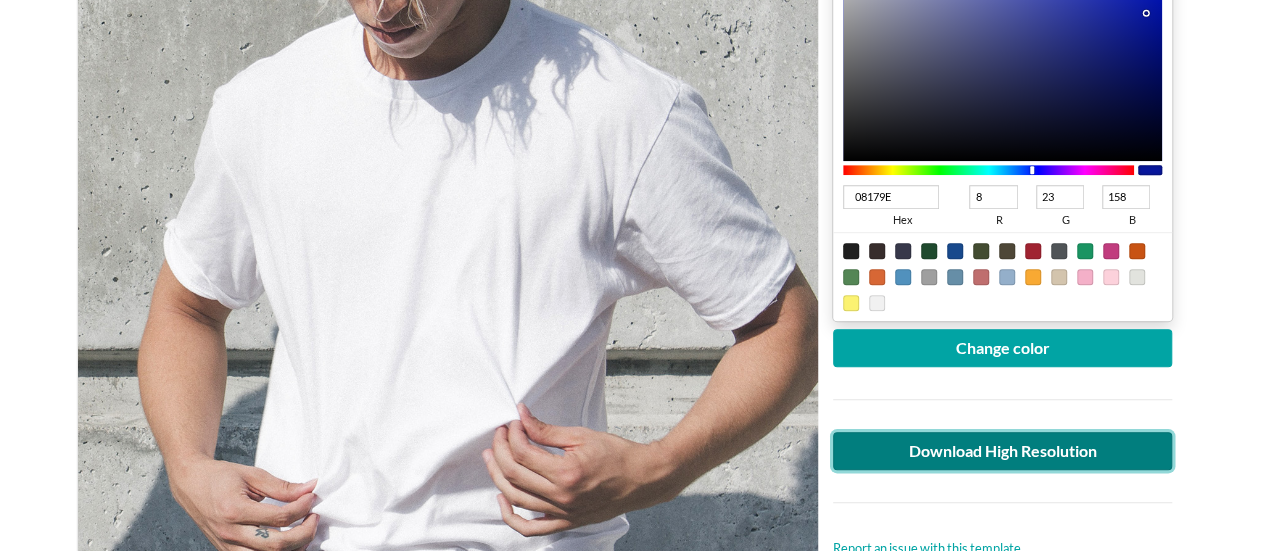 click on "Download High Resolution" at bounding box center (1003, 451) 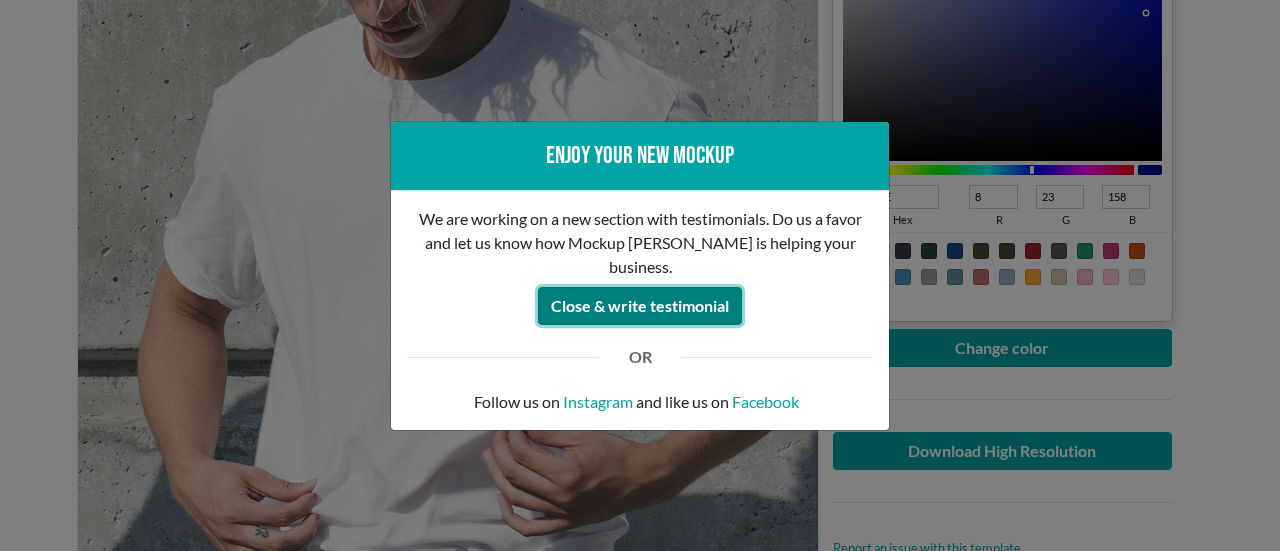 click on "Close & write testimonial" at bounding box center (640, 306) 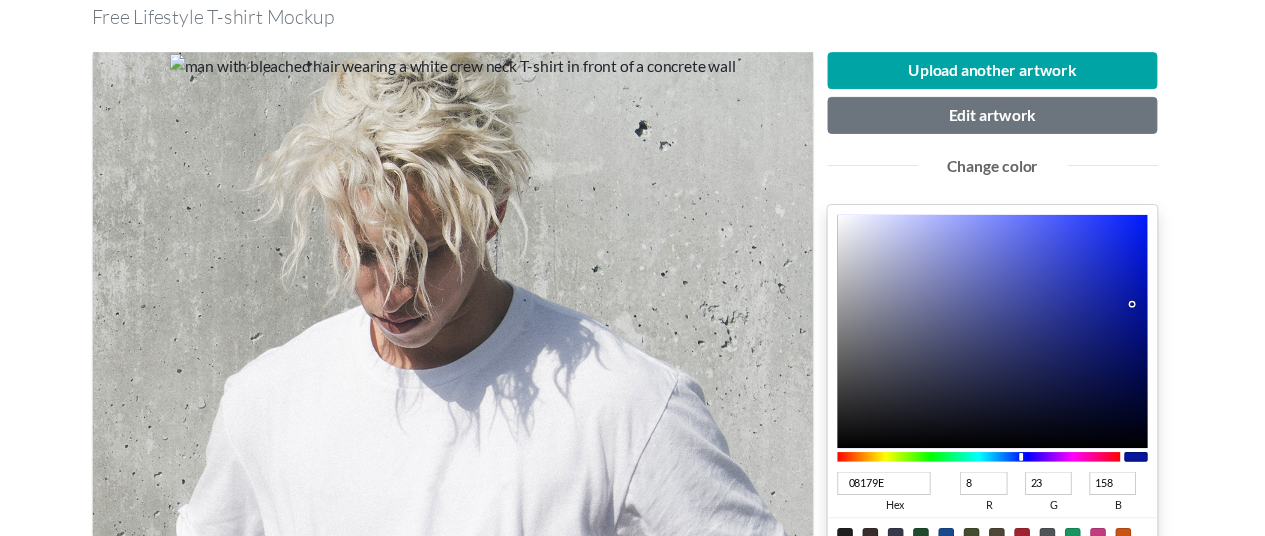 scroll, scrollTop: 0, scrollLeft: 0, axis: both 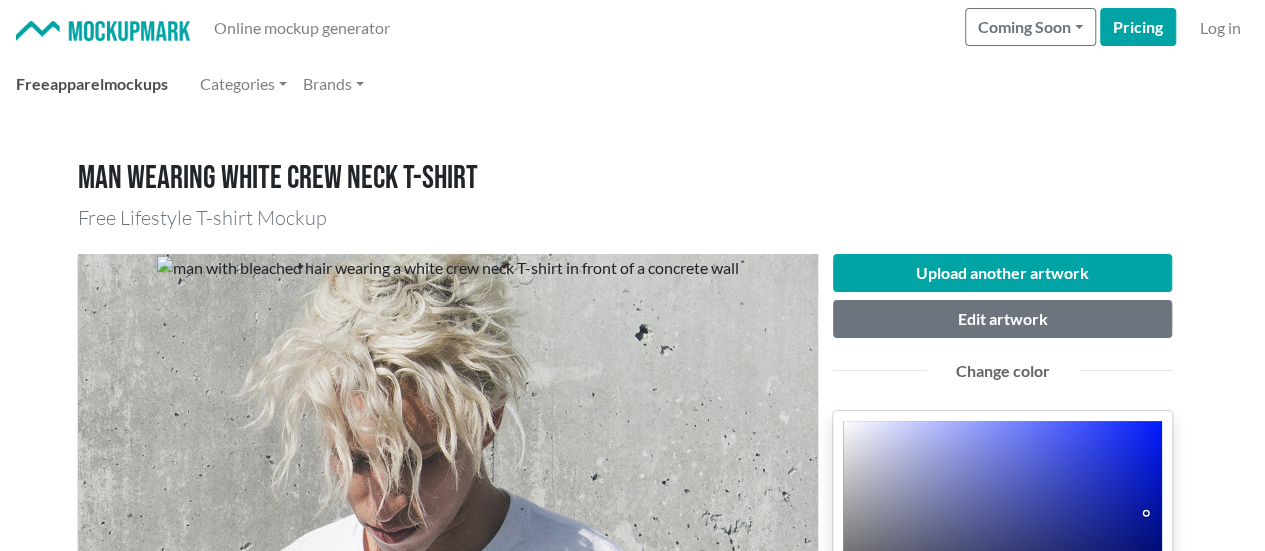 click on "Free  apparel  mockups" at bounding box center (92, 84) 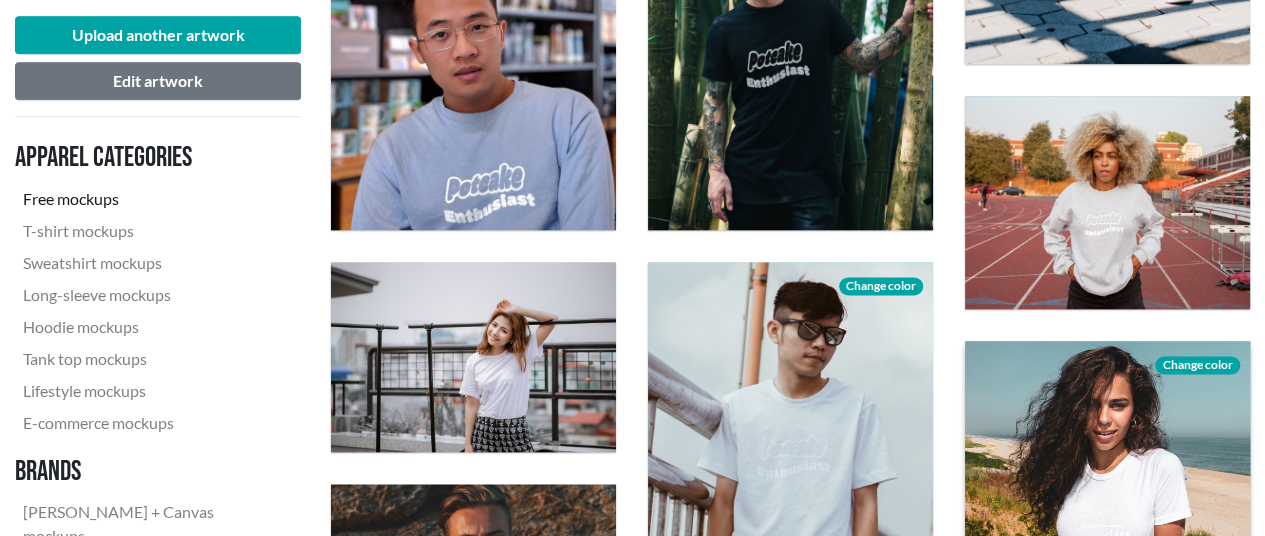 scroll, scrollTop: 1100, scrollLeft: 0, axis: vertical 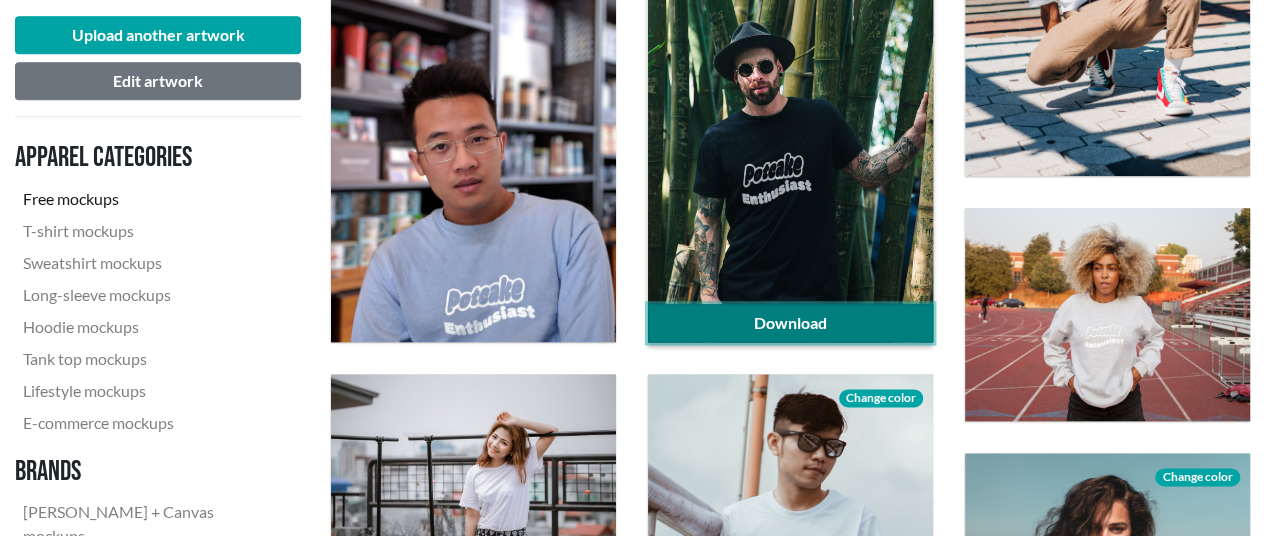 click on "Download" 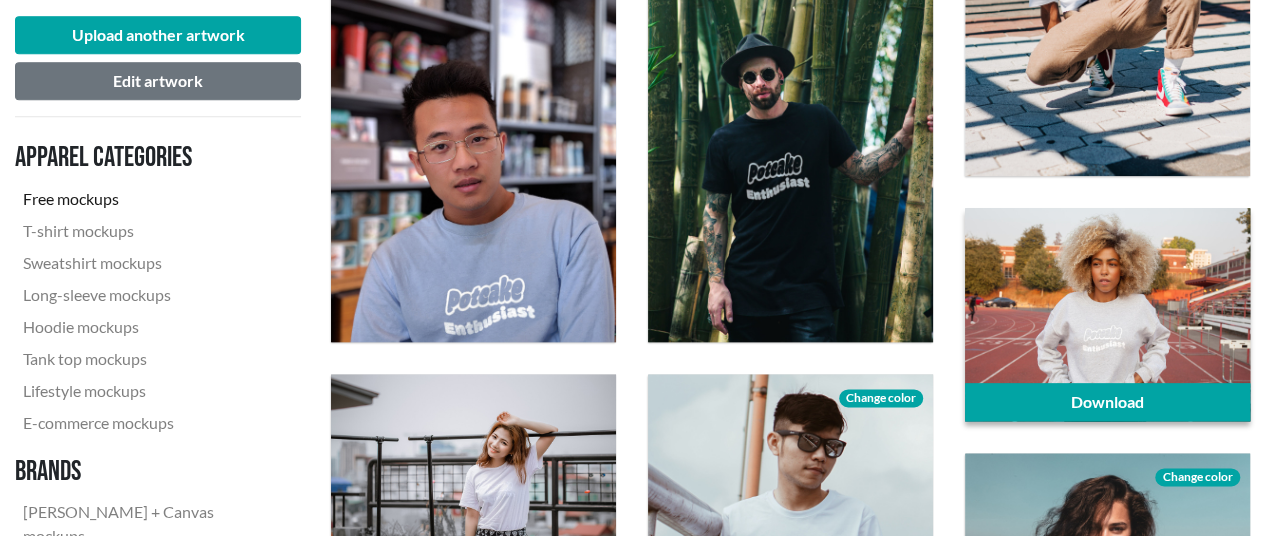 scroll, scrollTop: 800, scrollLeft: 0, axis: vertical 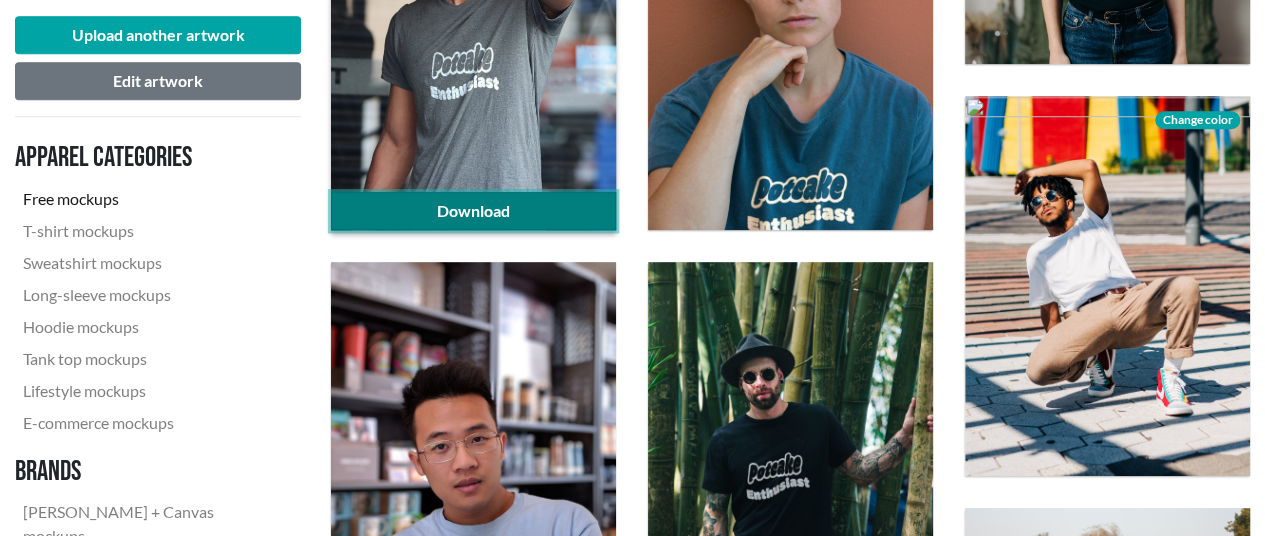 click on "Download" 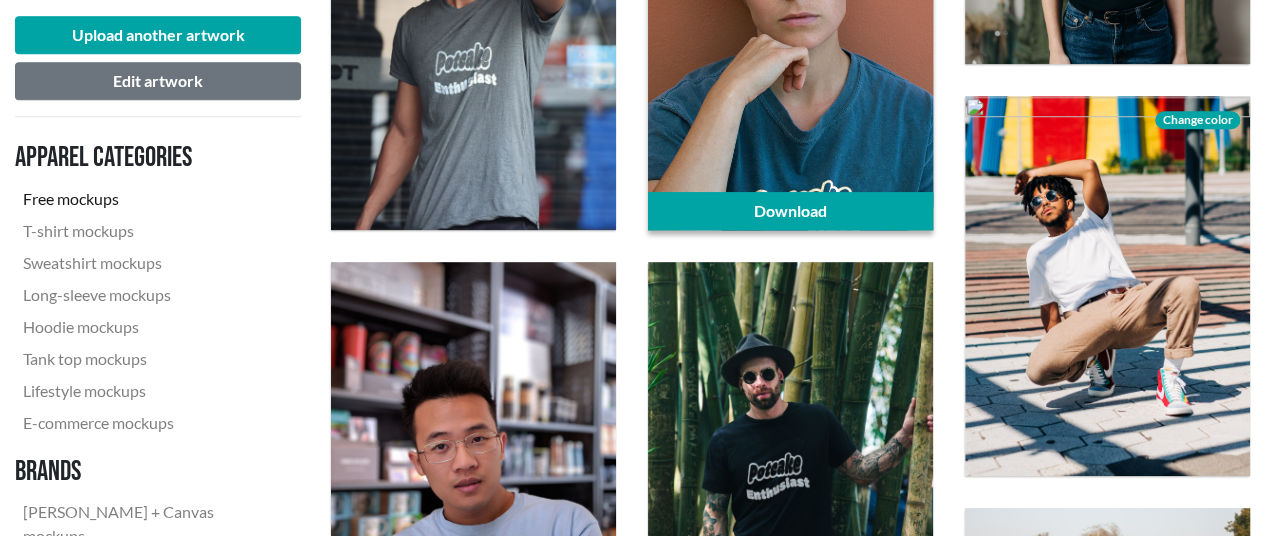 scroll, scrollTop: 700, scrollLeft: 0, axis: vertical 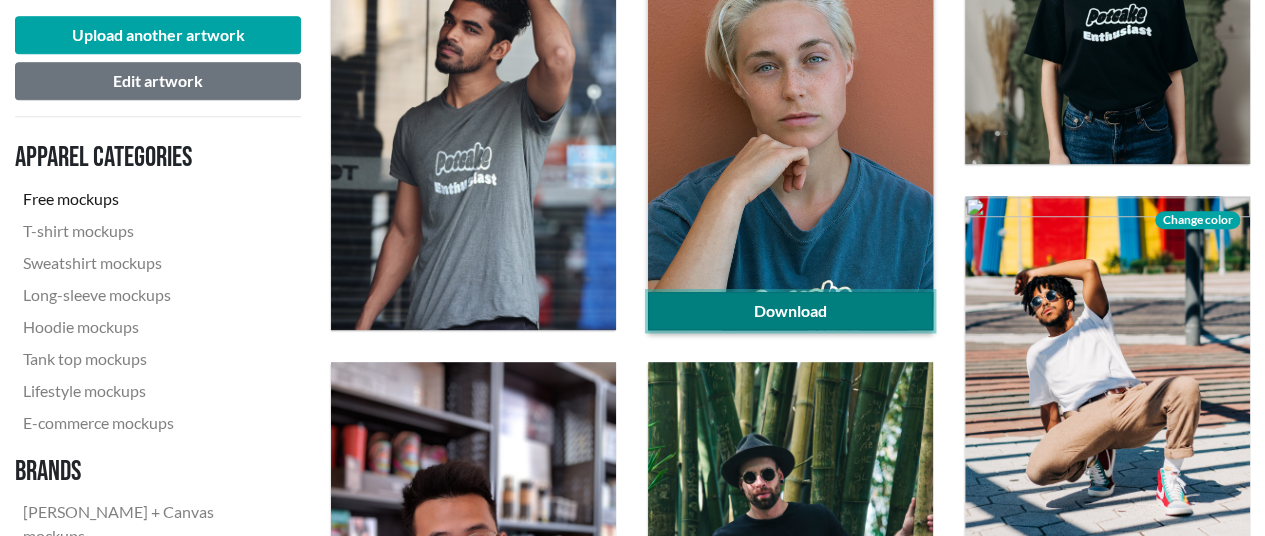 click on "Download" 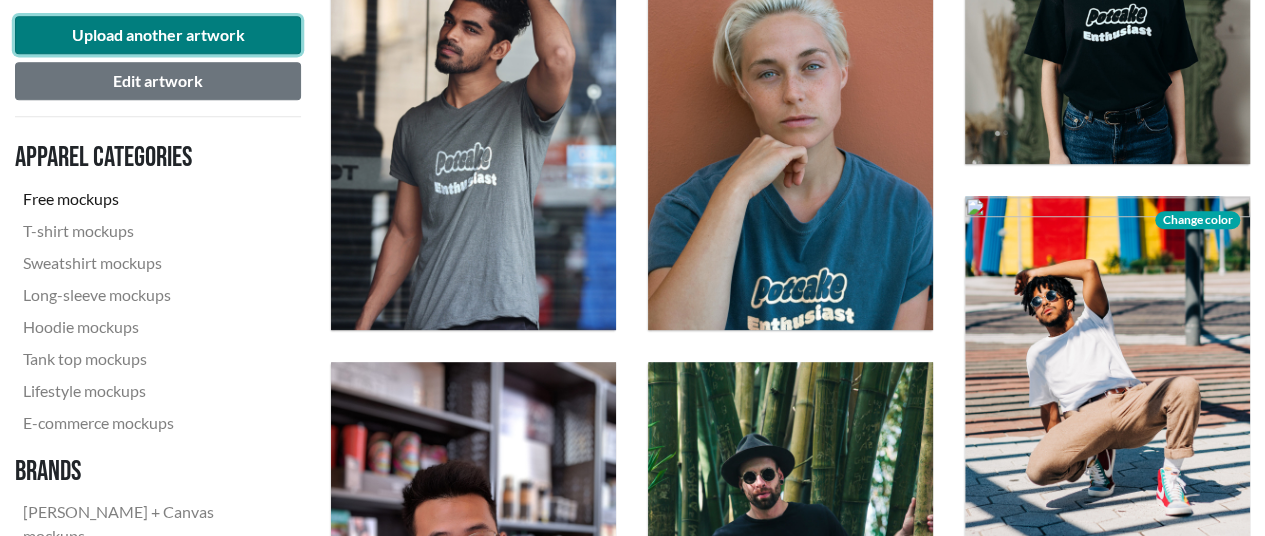 click on "Upload another artwork" at bounding box center [158, 35] 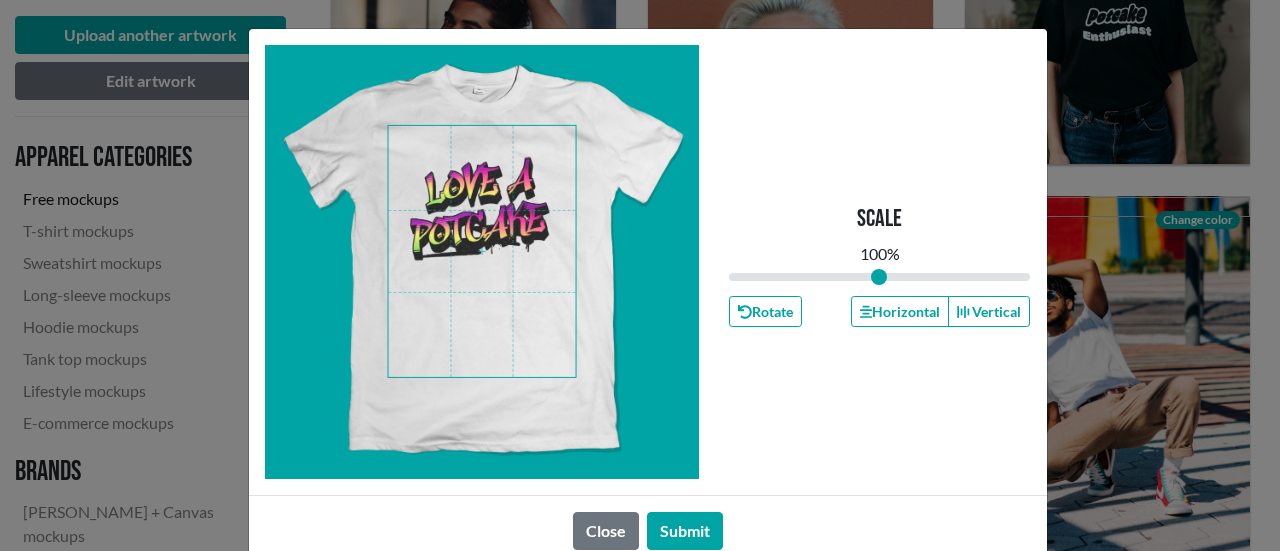 click at bounding box center (482, 251) 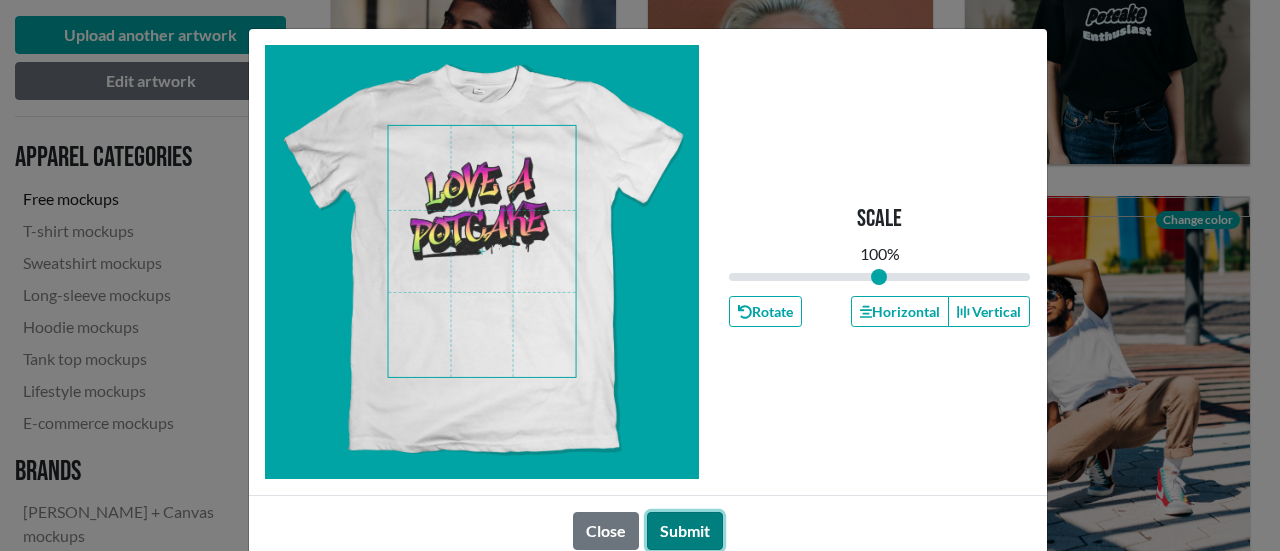 click on "Submit" at bounding box center (685, 531) 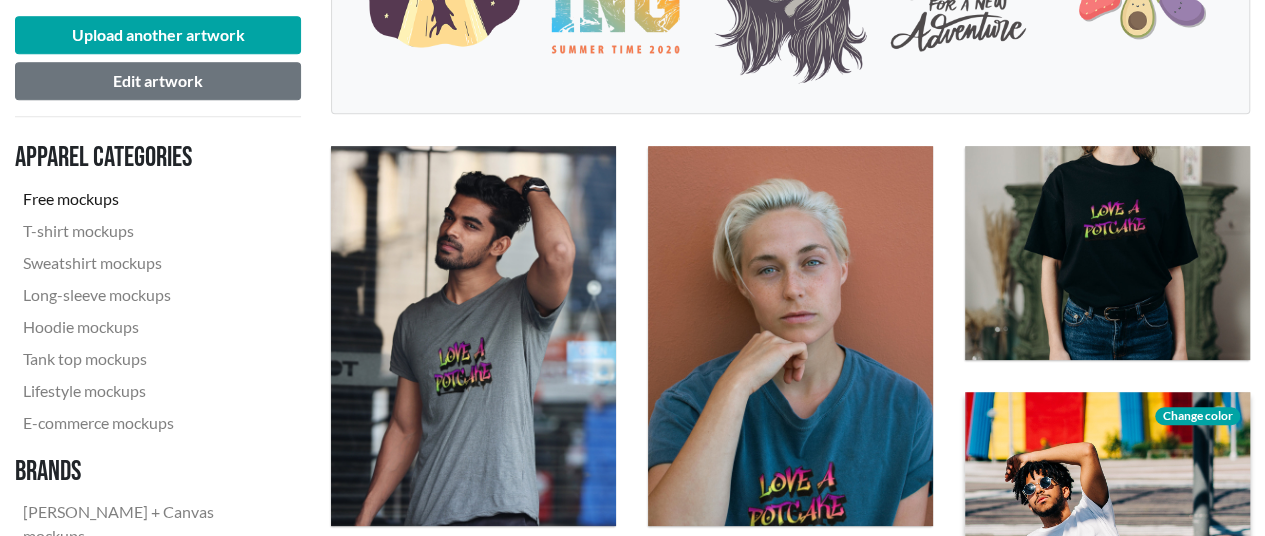 scroll, scrollTop: 500, scrollLeft: 0, axis: vertical 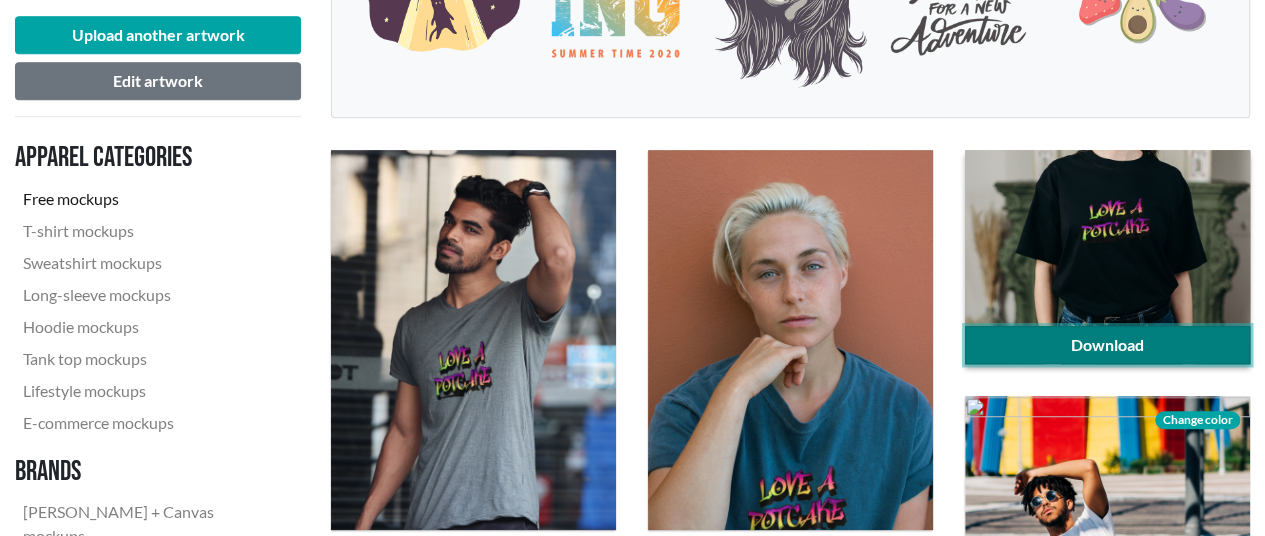 click on "Download" 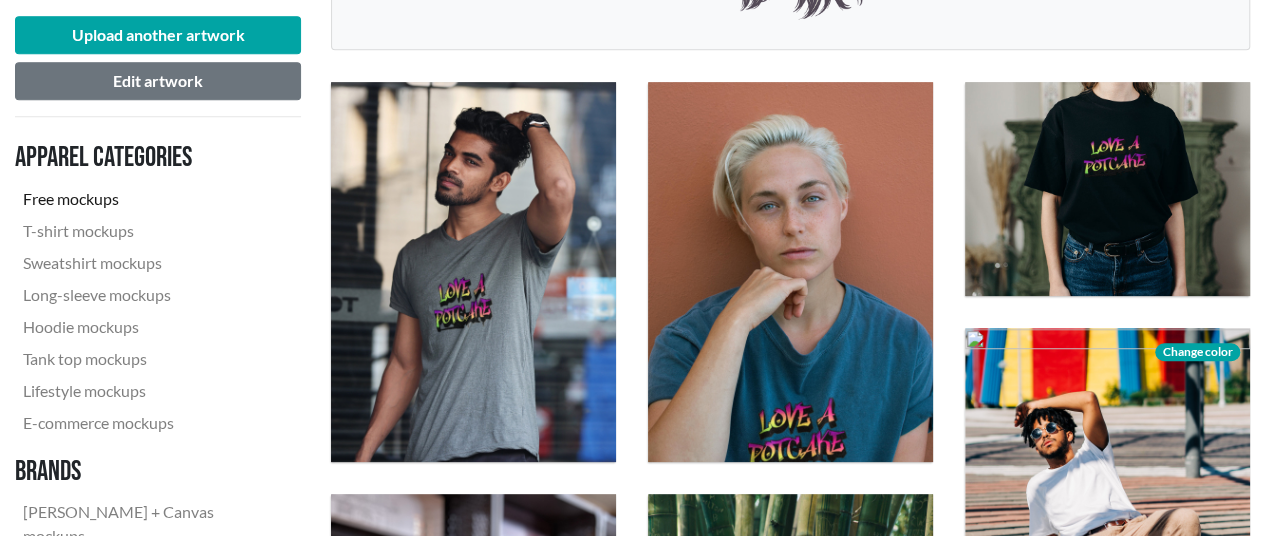 scroll, scrollTop: 600, scrollLeft: 0, axis: vertical 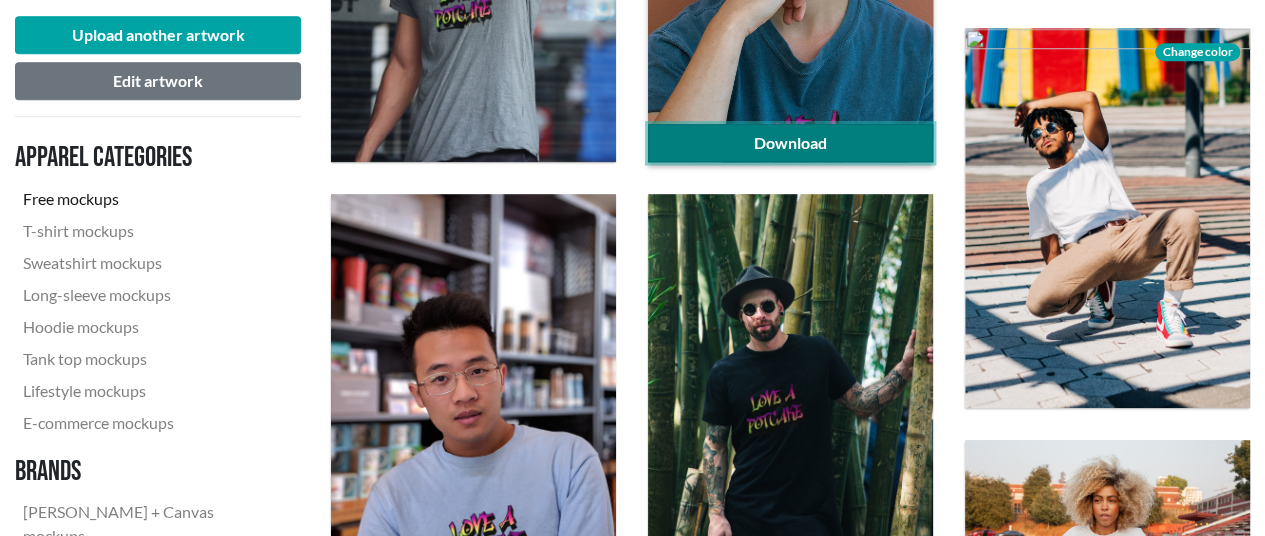 click on "Download" 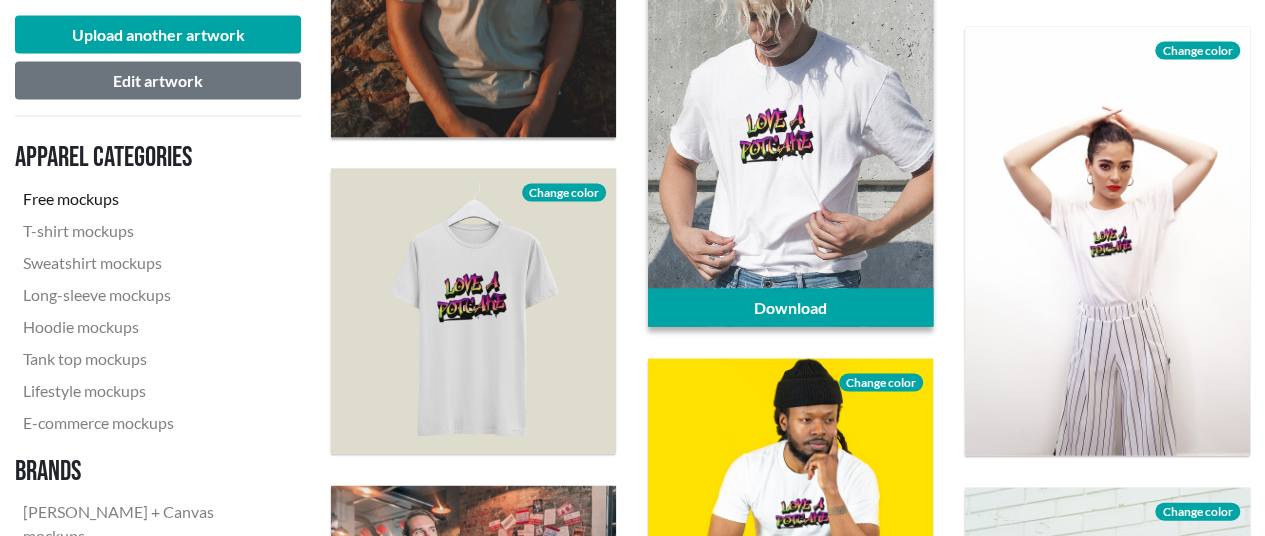 scroll, scrollTop: 1968, scrollLeft: 0, axis: vertical 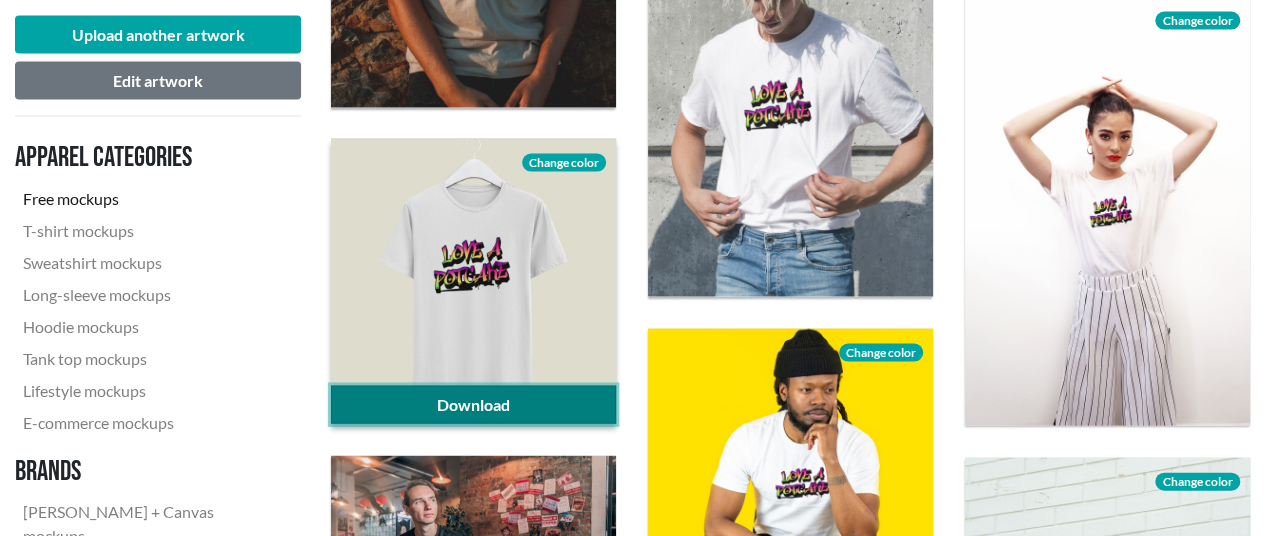 click on "Download" 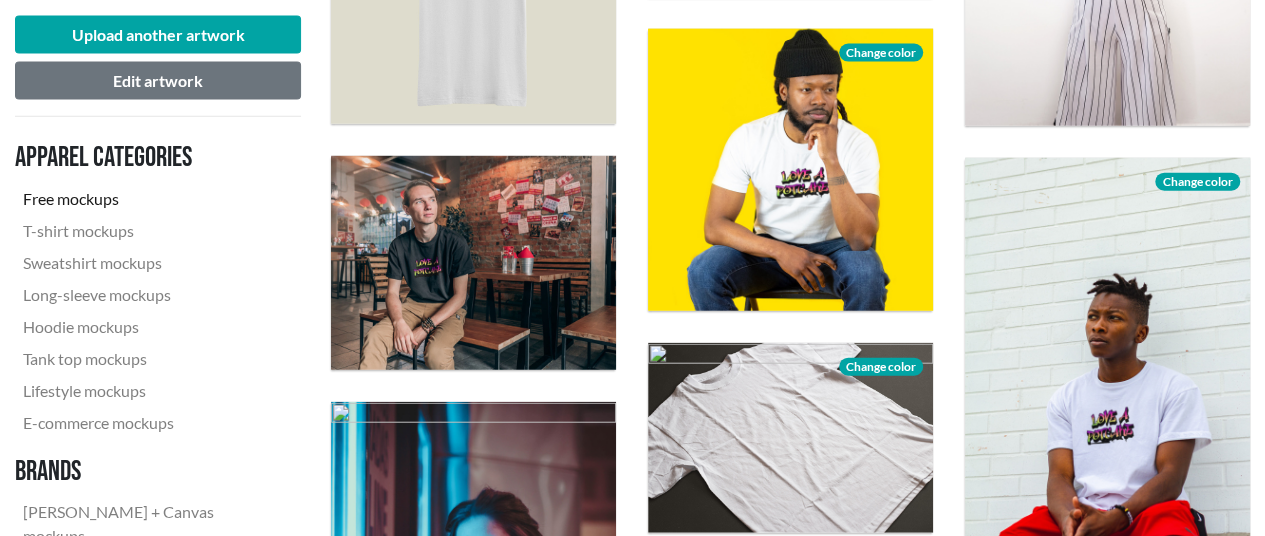 scroll, scrollTop: 2368, scrollLeft: 0, axis: vertical 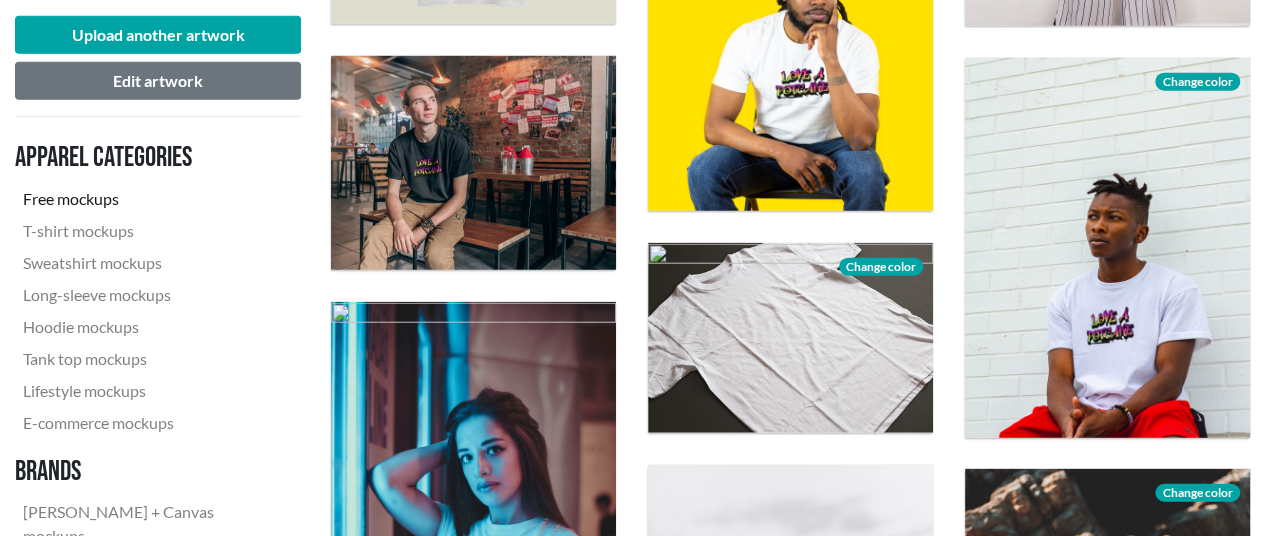 click on "Download Change color" at bounding box center (1107, 248) 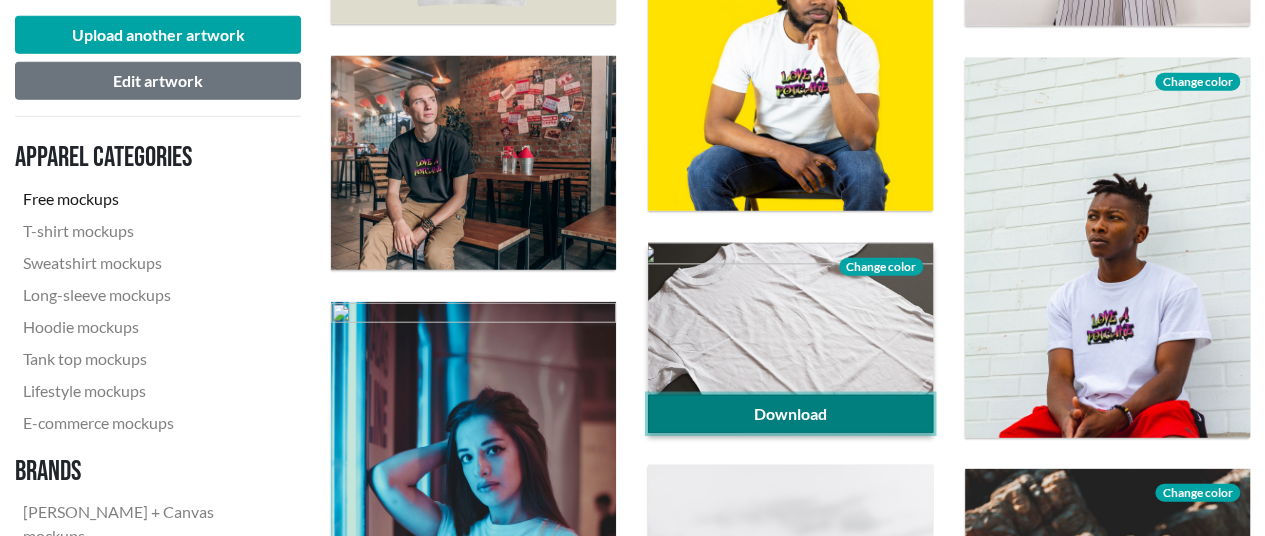 click on "Download" 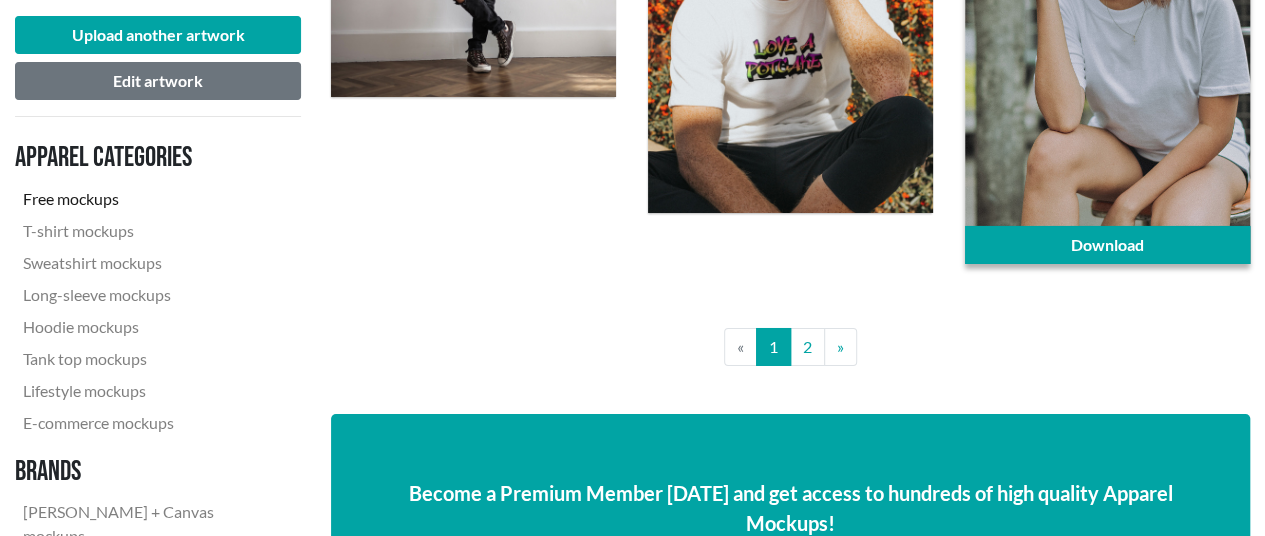 scroll, scrollTop: 3468, scrollLeft: 0, axis: vertical 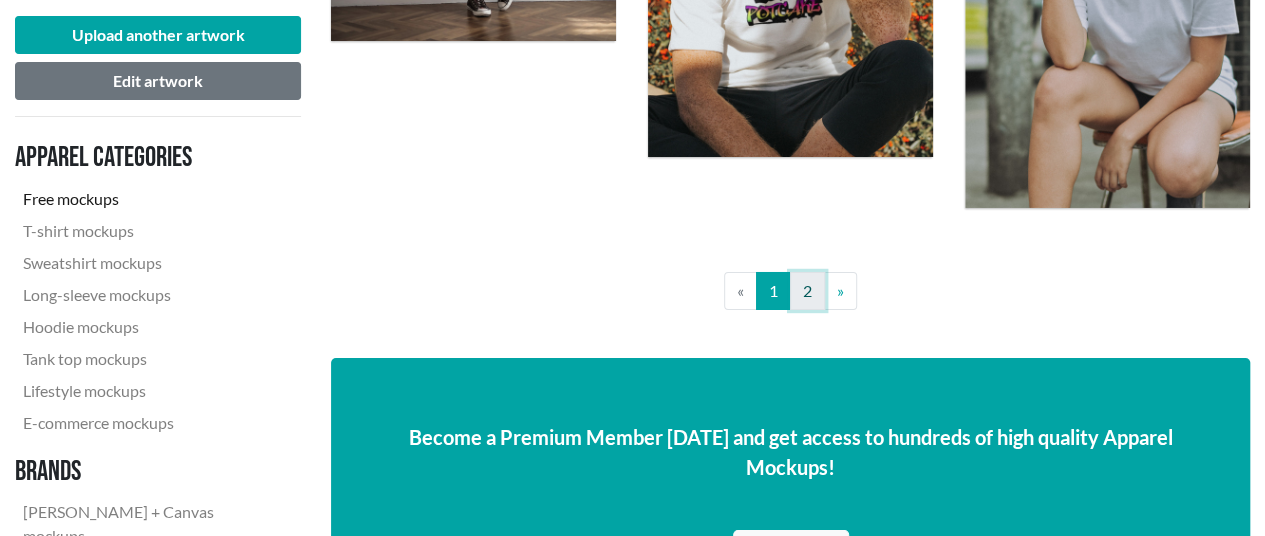 click on "2" at bounding box center (807, 291) 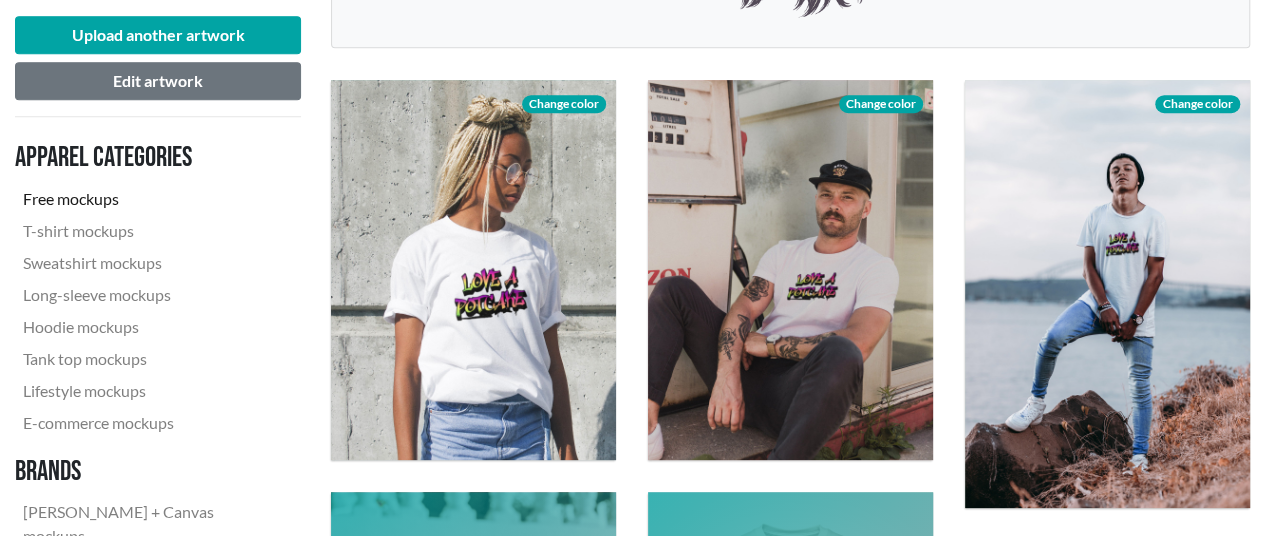 scroll, scrollTop: 600, scrollLeft: 0, axis: vertical 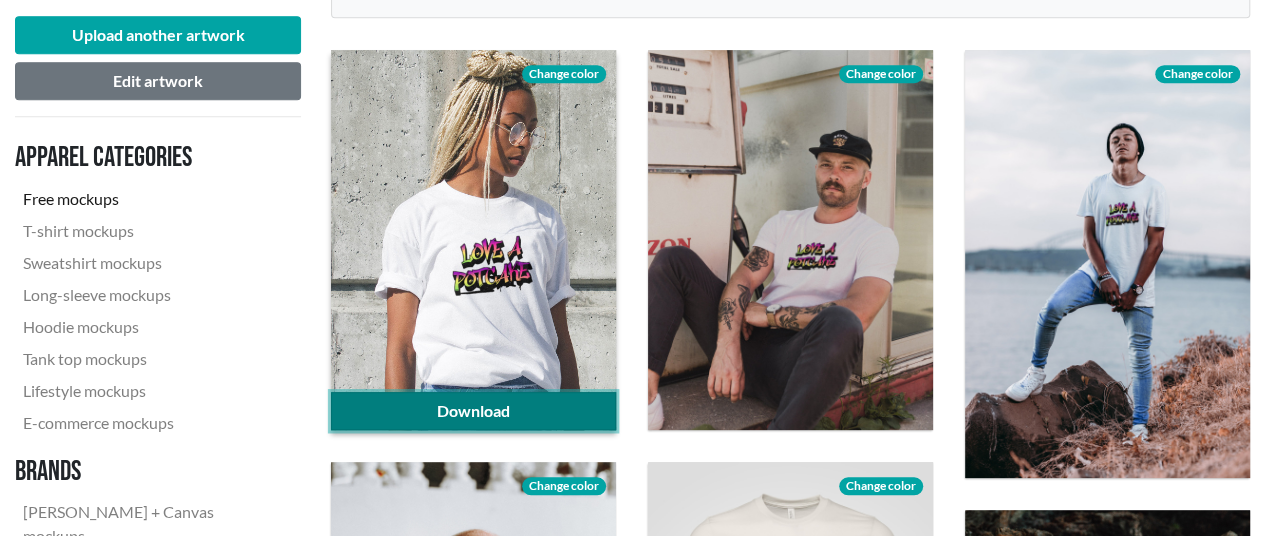 click on "Download" 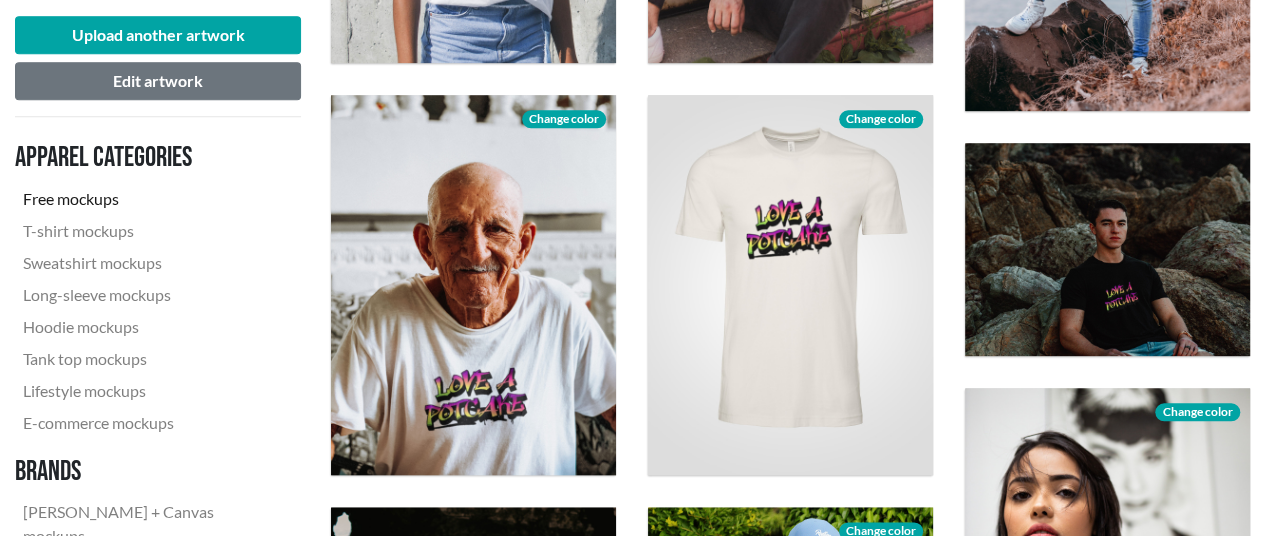 scroll, scrollTop: 1000, scrollLeft: 0, axis: vertical 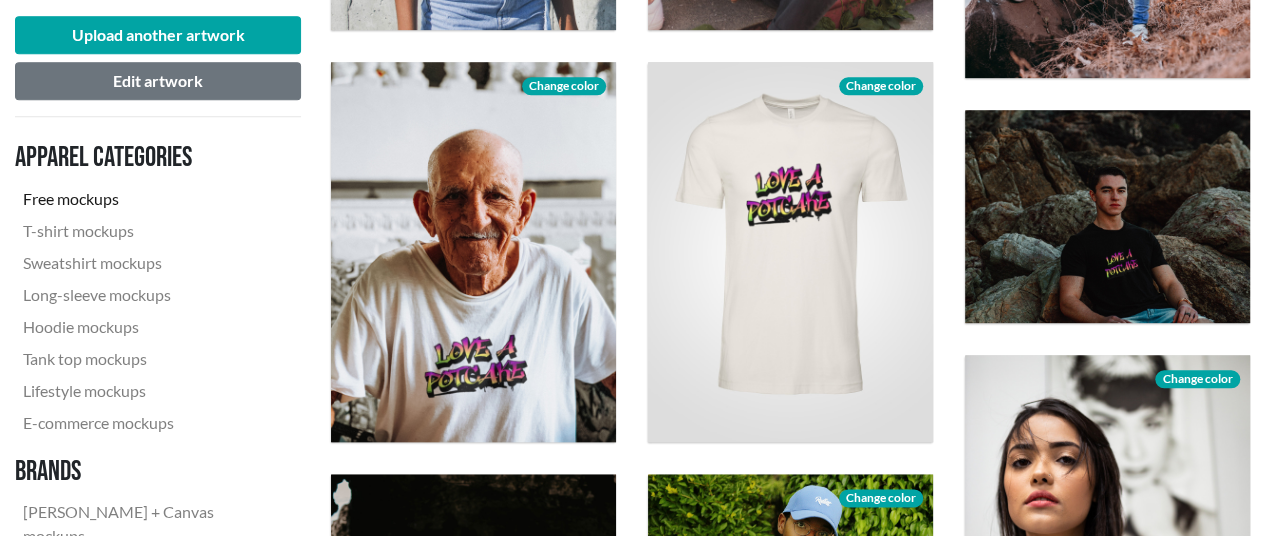 click on "Apparel categories Free mockups T-shirt mockups Sweatshirt mockups Long-sleeve mockups Hoodie mockups Tank top mockups Lifestyle mockups E-commerce mockups Brands Bella + Canvas mockups Anvil mockups Gildan mockups American Apparel mockups" at bounding box center [158, 394] 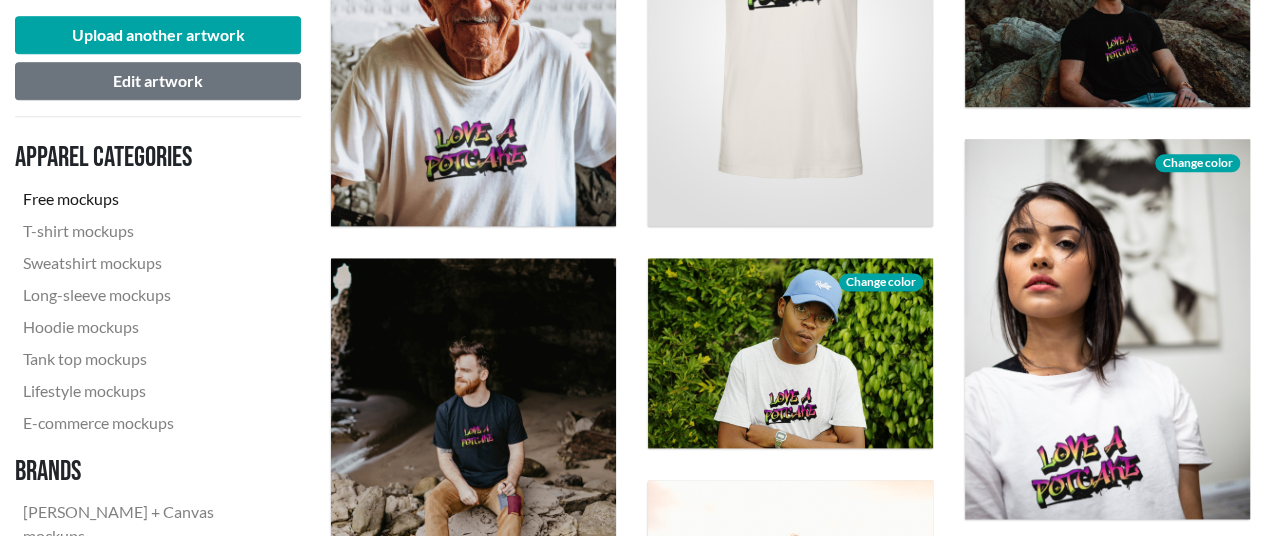 scroll, scrollTop: 1300, scrollLeft: 0, axis: vertical 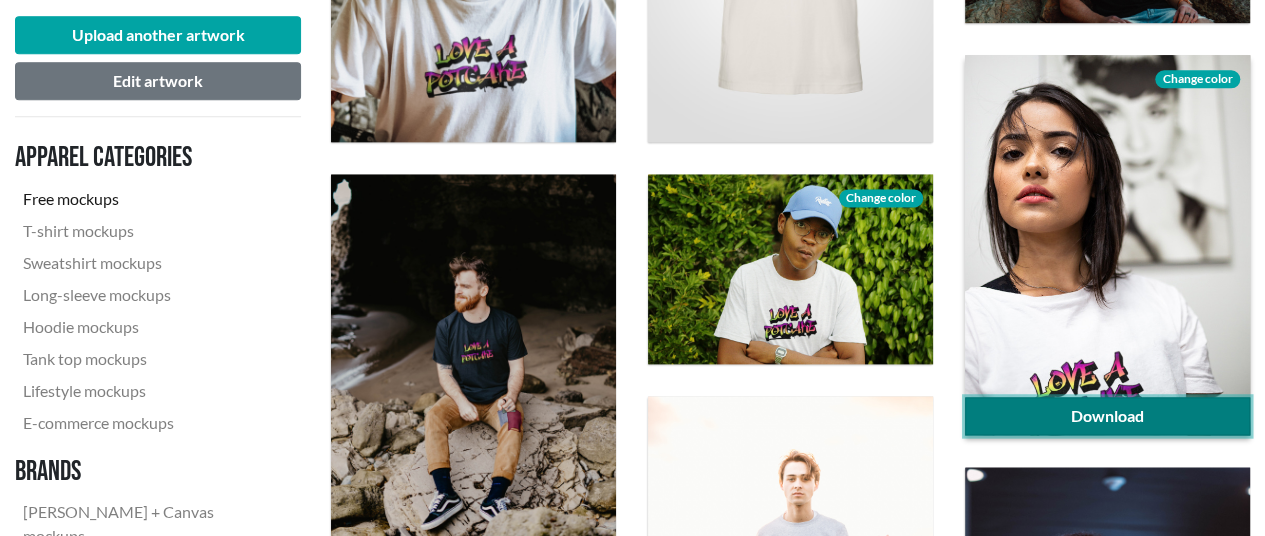 click on "Download" 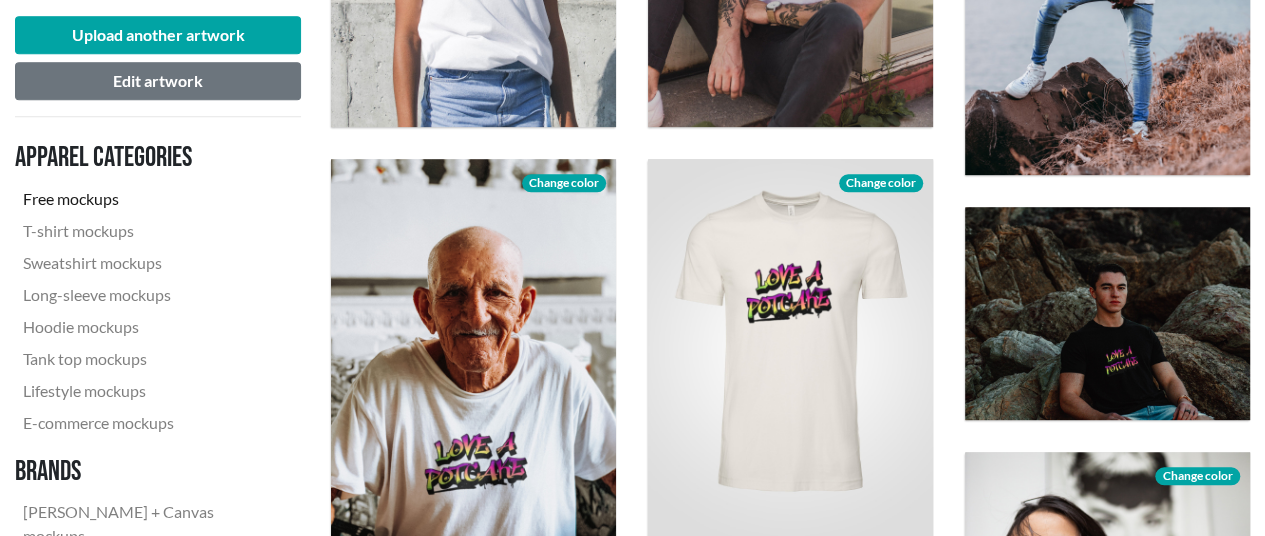 scroll, scrollTop: 900, scrollLeft: 0, axis: vertical 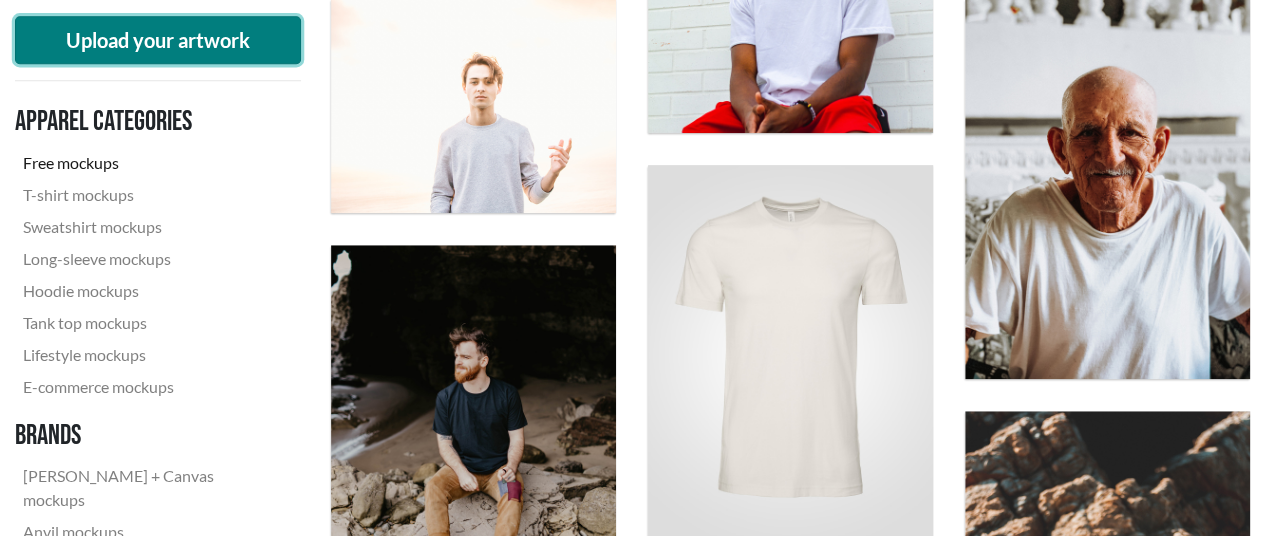 click on "Upload your artwork" at bounding box center [158, 40] 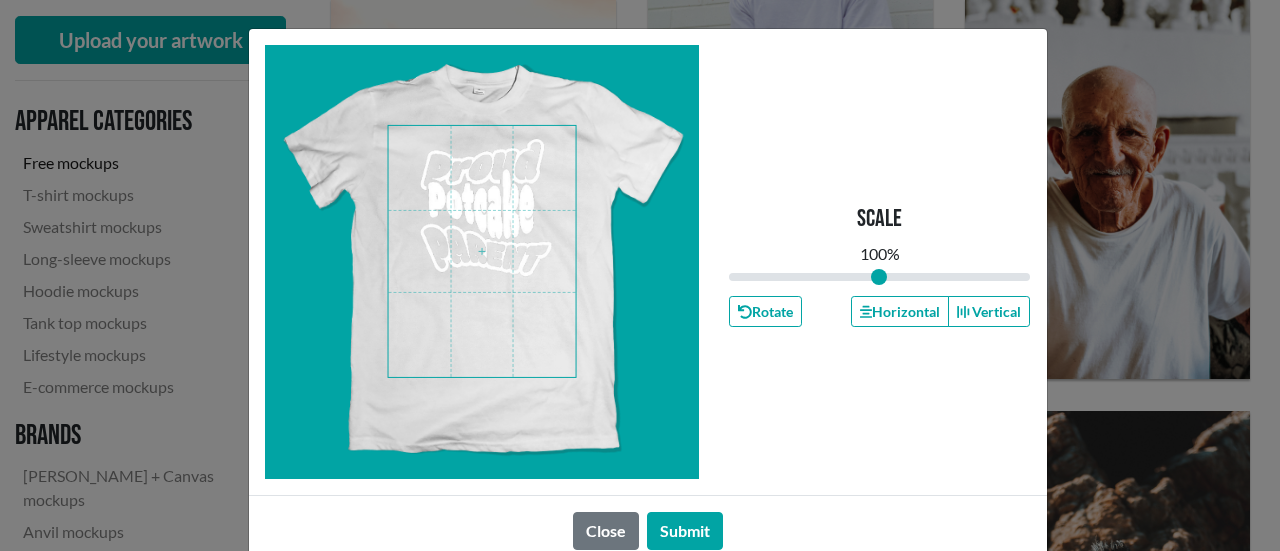 click at bounding box center [482, 251] 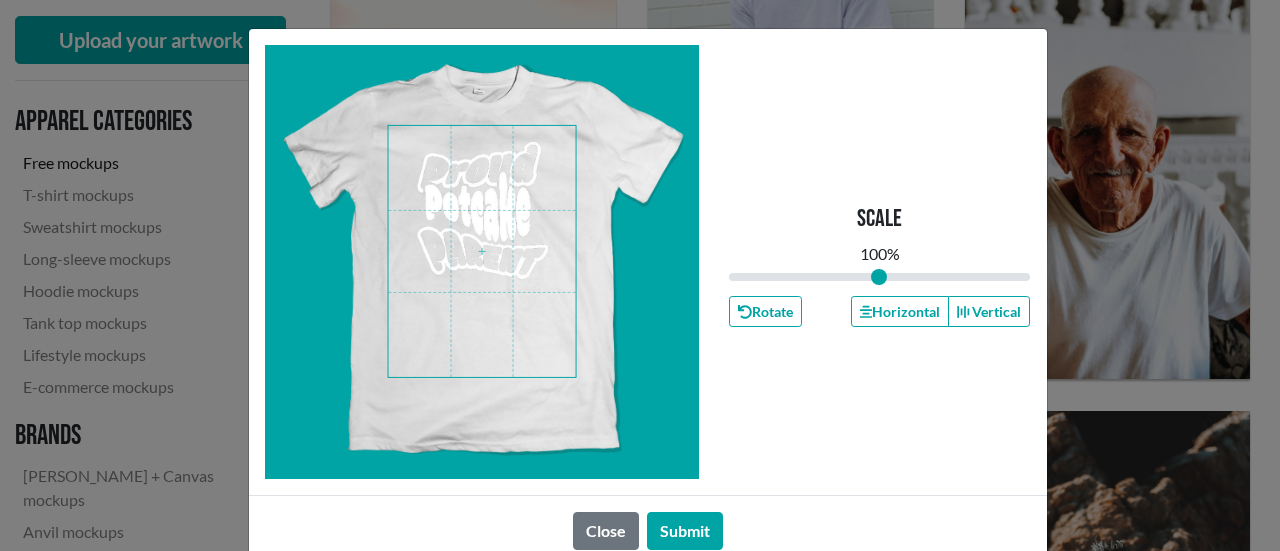 click at bounding box center (482, 251) 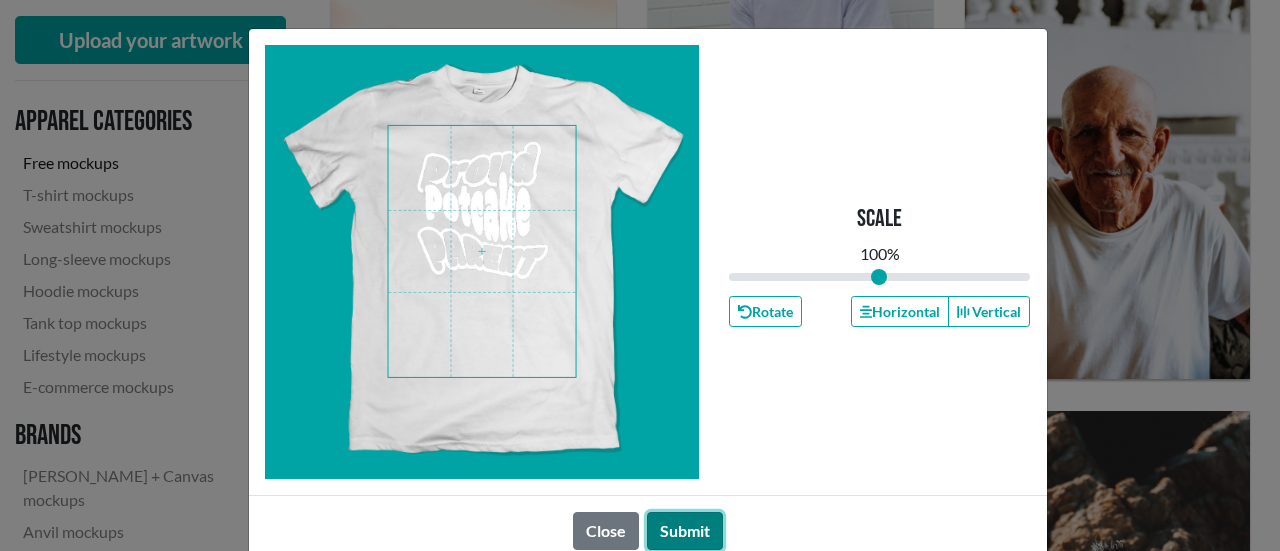 click on "Submit" at bounding box center (685, 531) 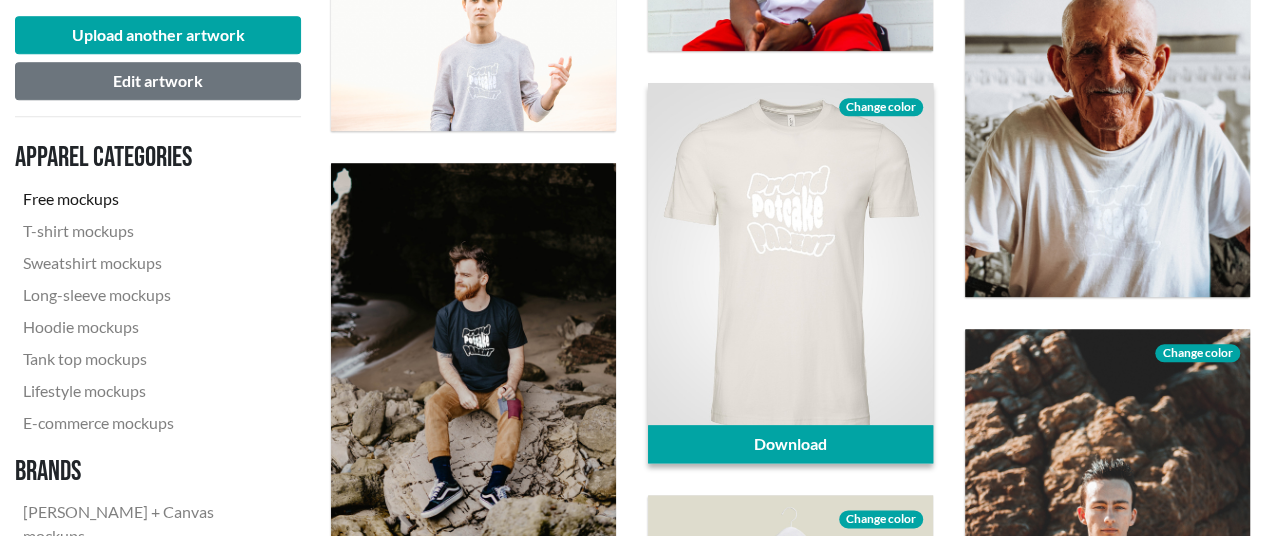 scroll, scrollTop: 997, scrollLeft: 0, axis: vertical 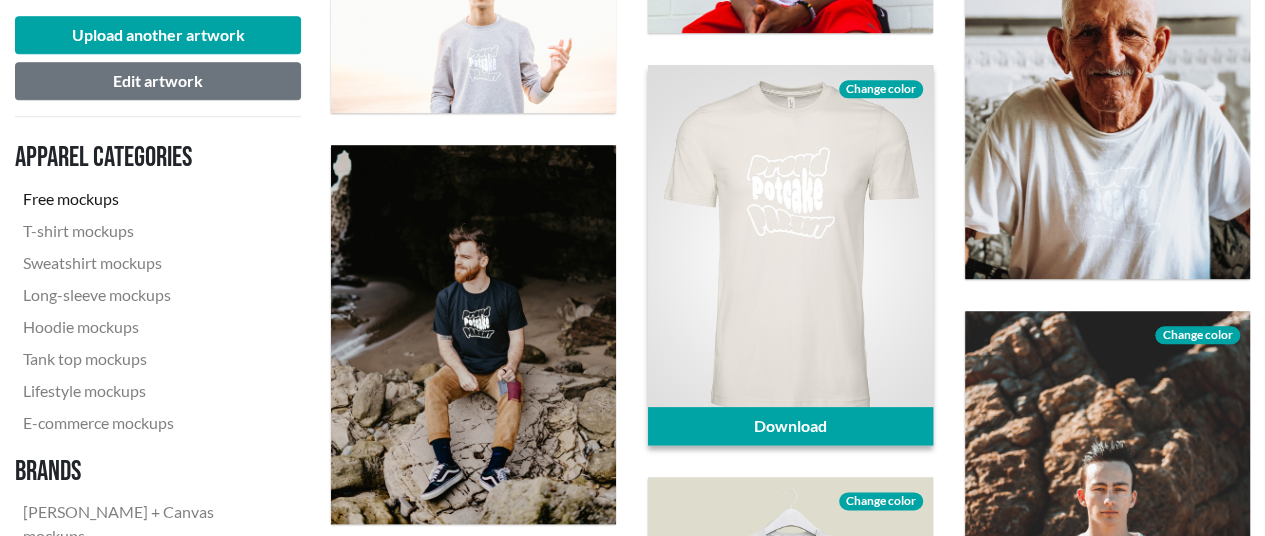 click on "Change color" at bounding box center [881, 89] 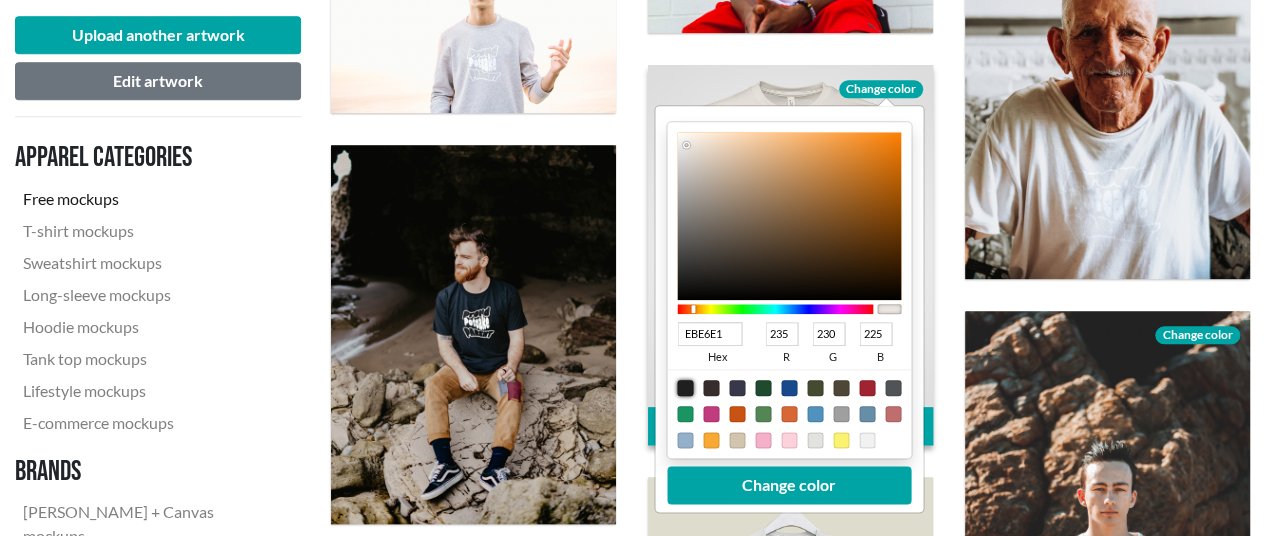 click at bounding box center (685, 388) 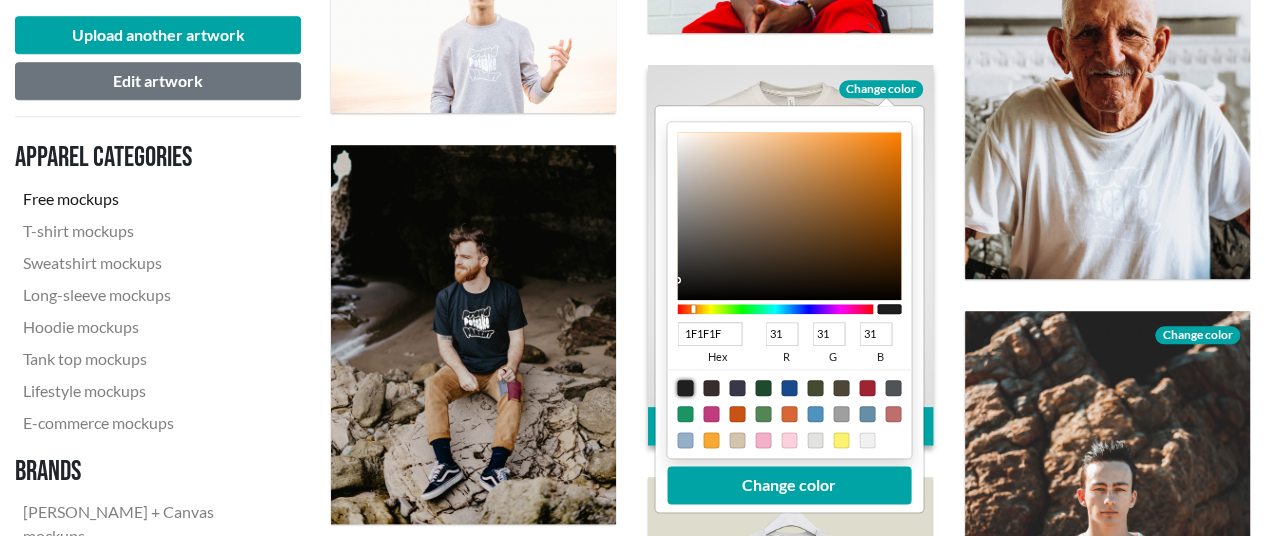 type on "111111" 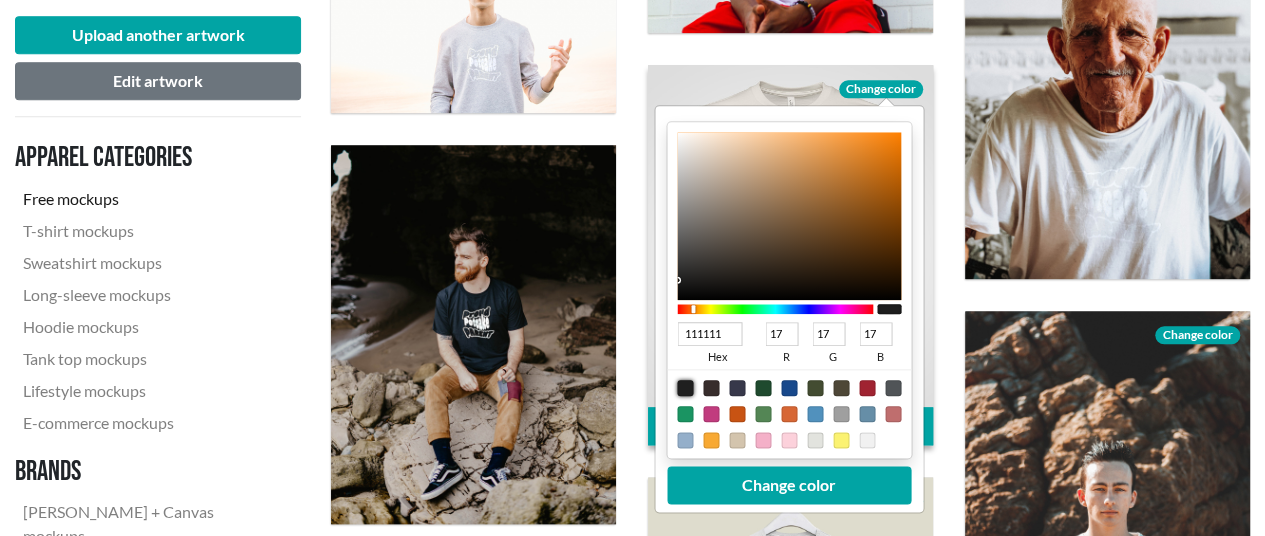 click at bounding box center [789, 216] 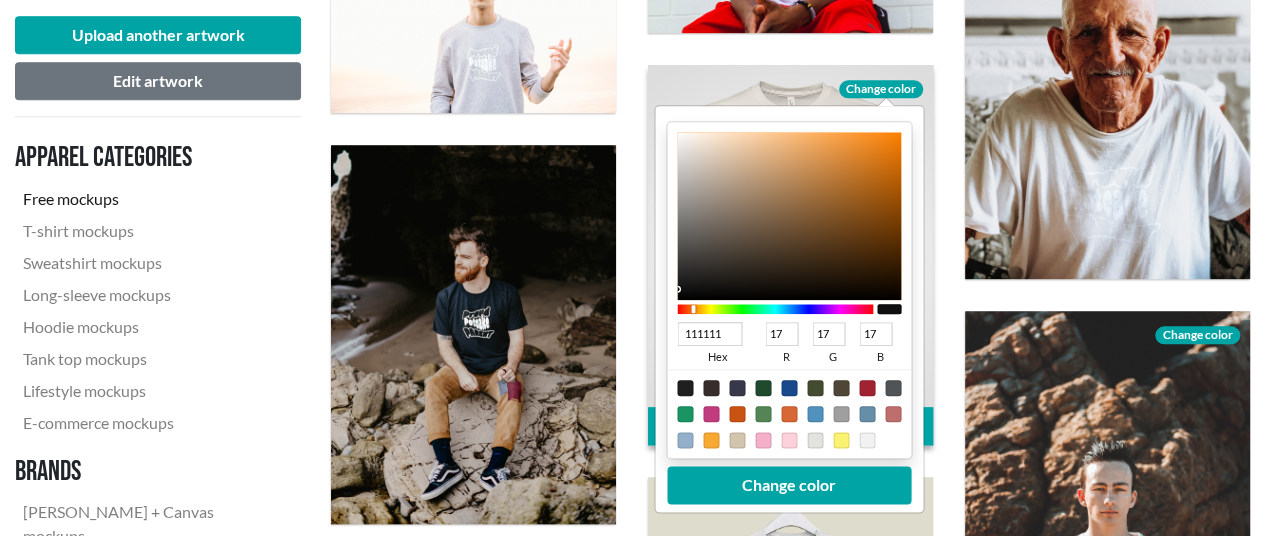 type on "0E0E0E" 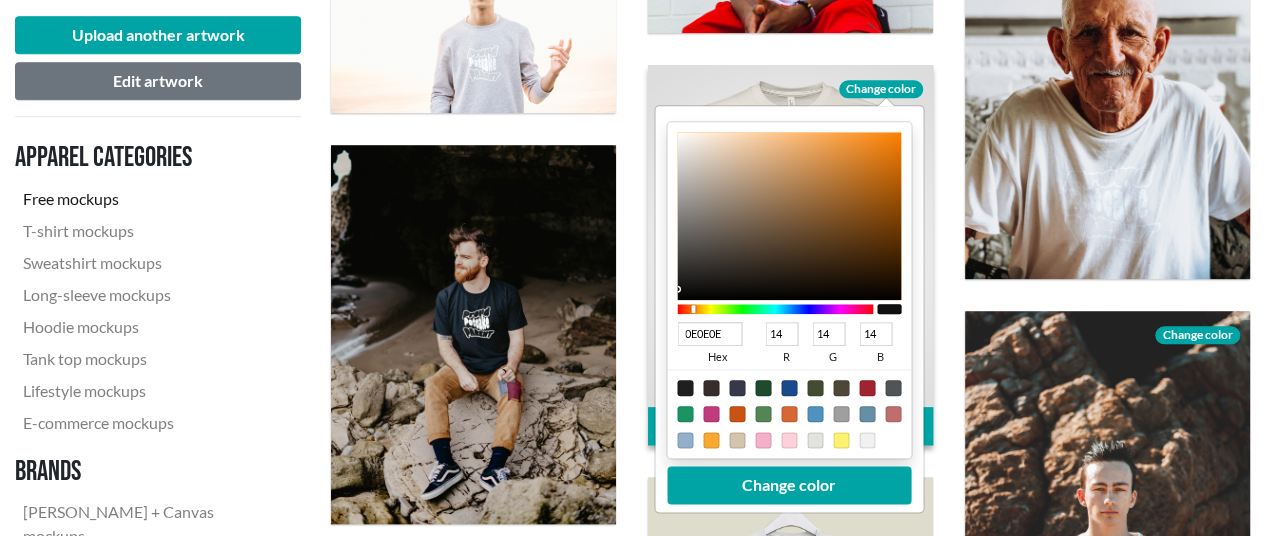 click at bounding box center [679, 291] 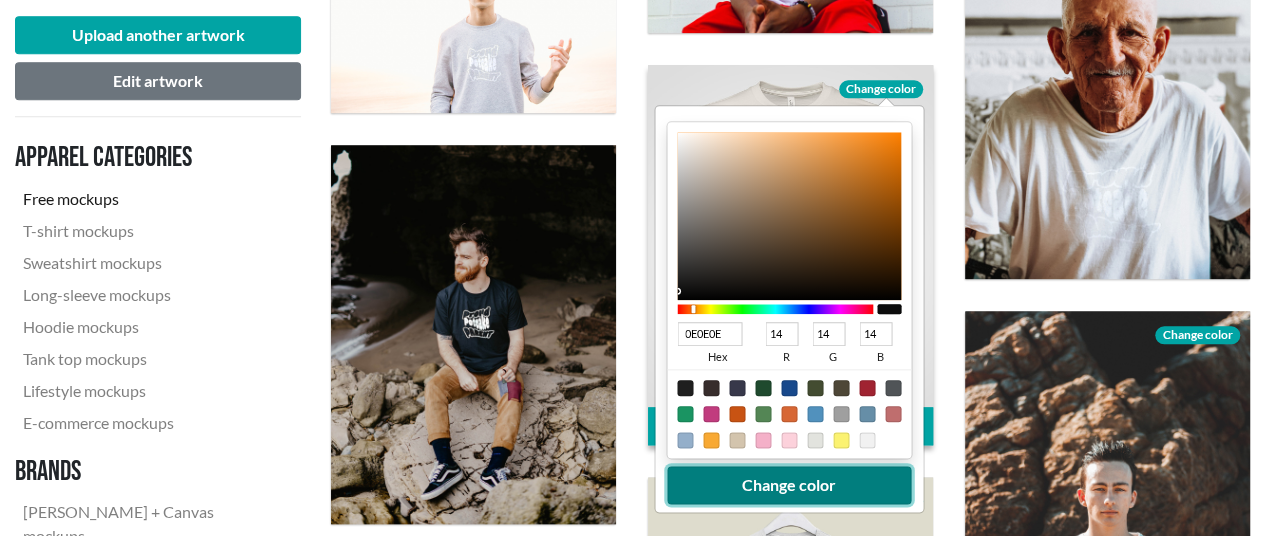 click on "Change color" at bounding box center [789, 485] 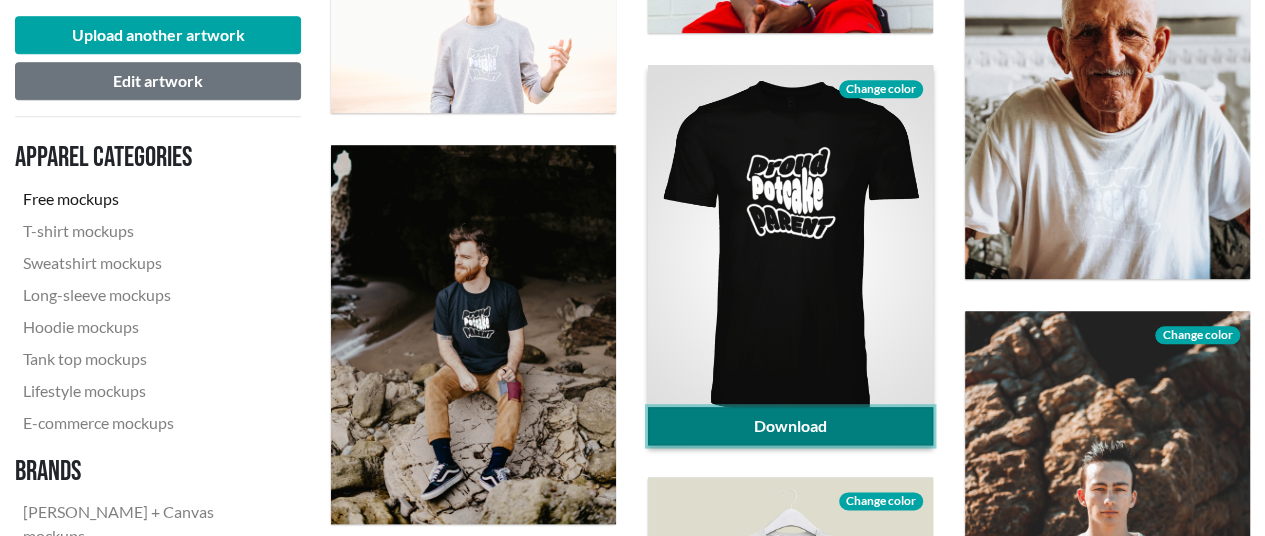 click on "Download" 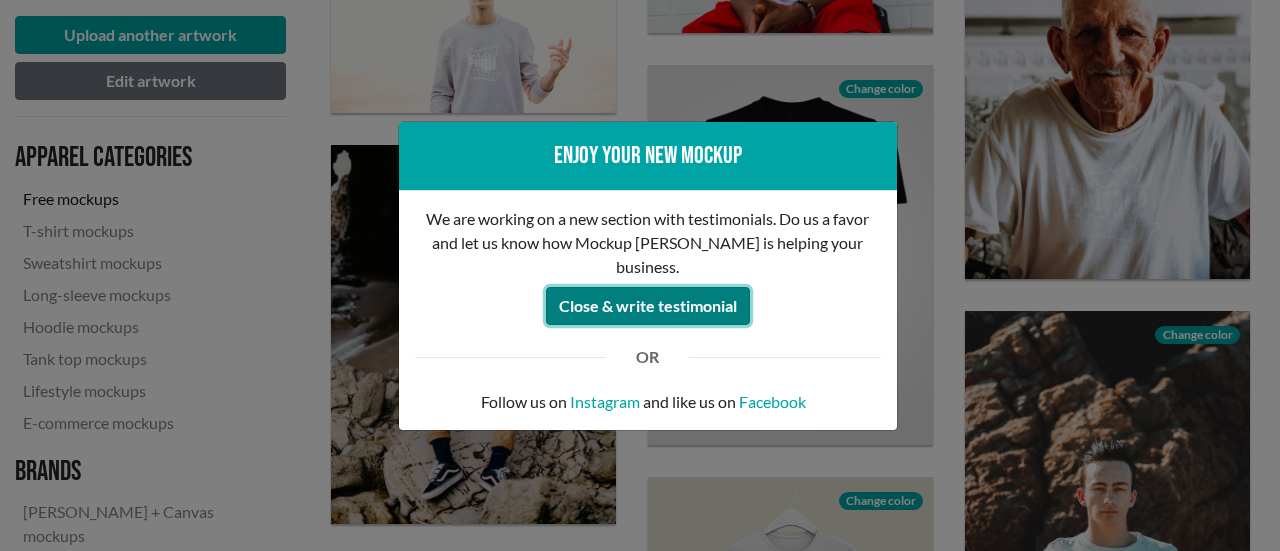 click on "Close & write testimonial" at bounding box center (648, 306) 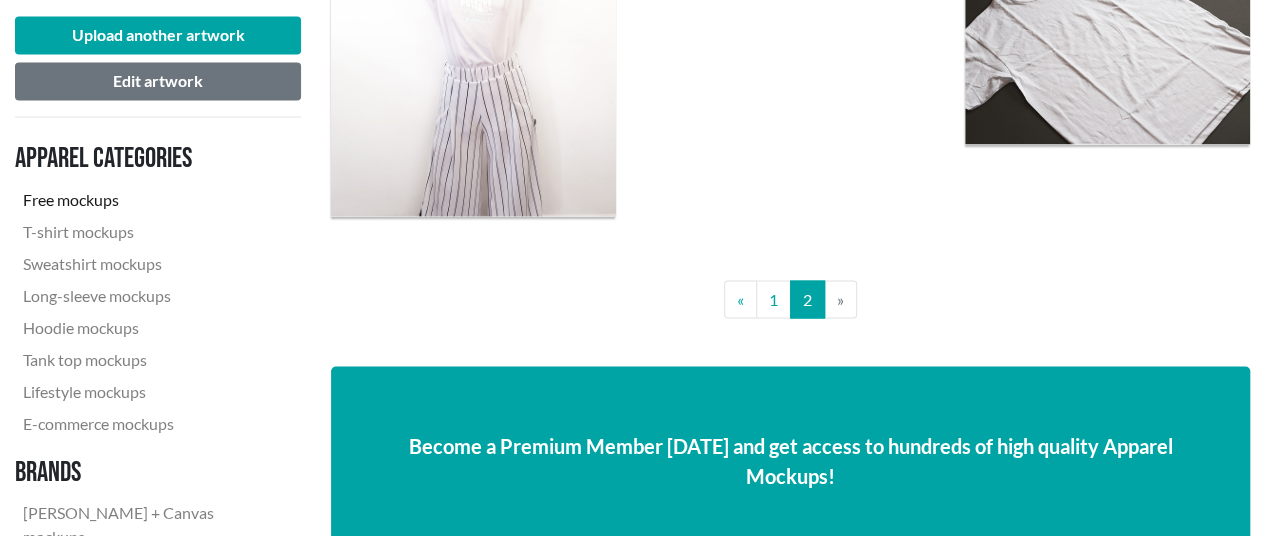 scroll, scrollTop: 1797, scrollLeft: 0, axis: vertical 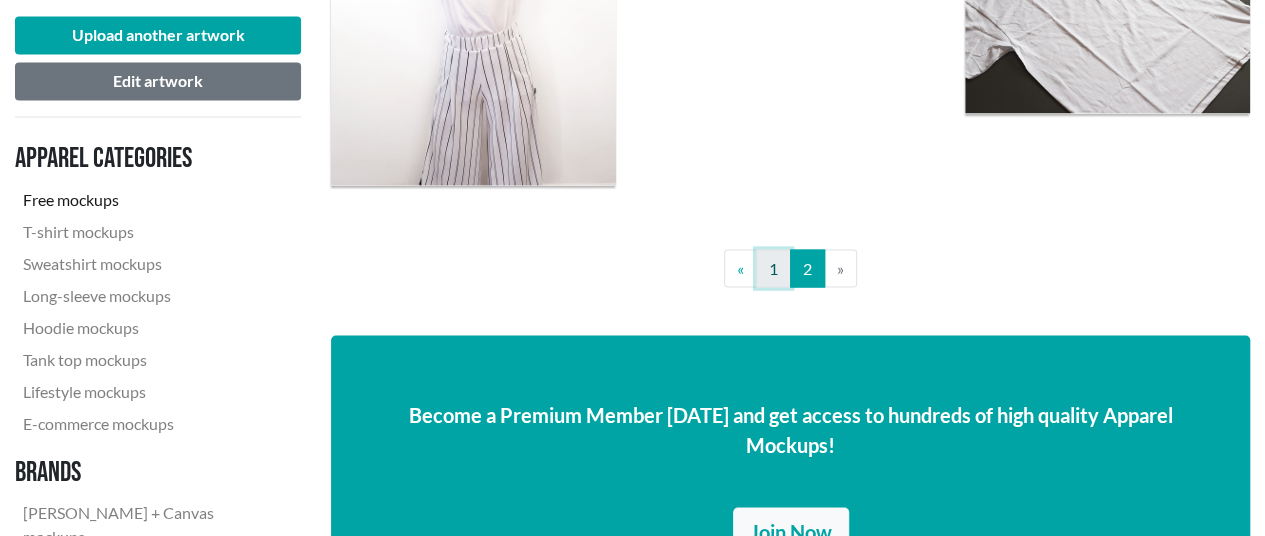 click on "1" at bounding box center [773, 268] 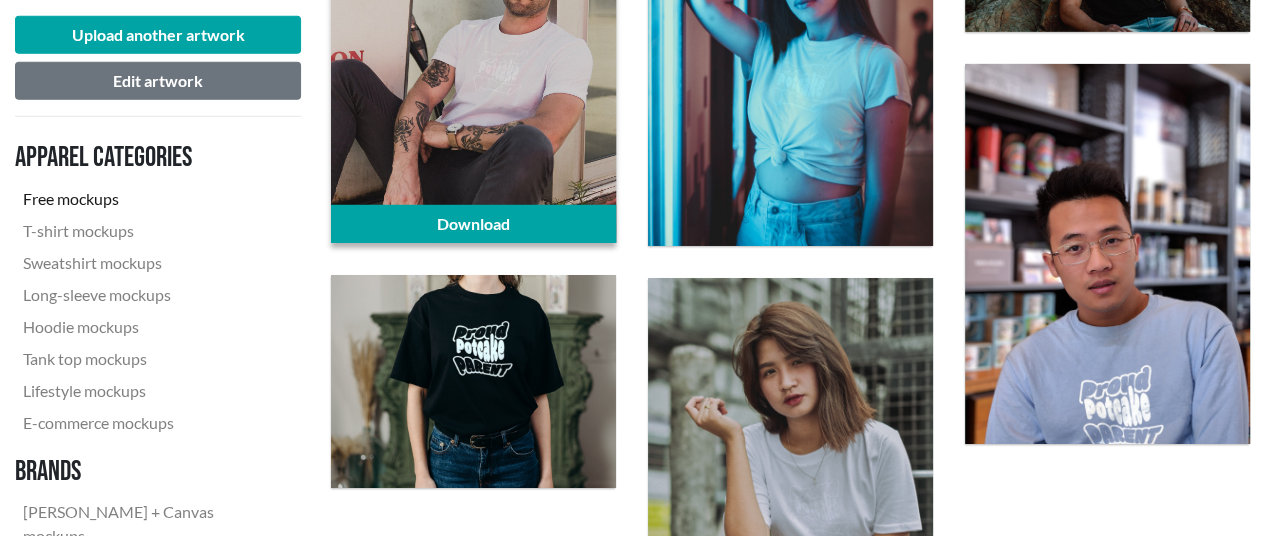 scroll, scrollTop: 3200, scrollLeft: 0, axis: vertical 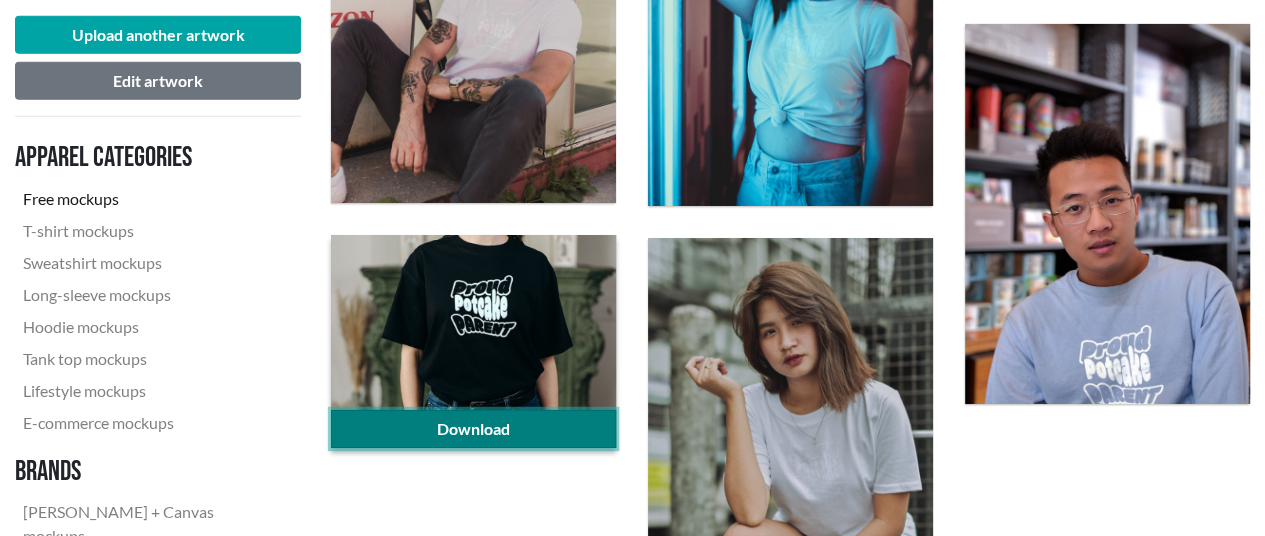 click on "Download" 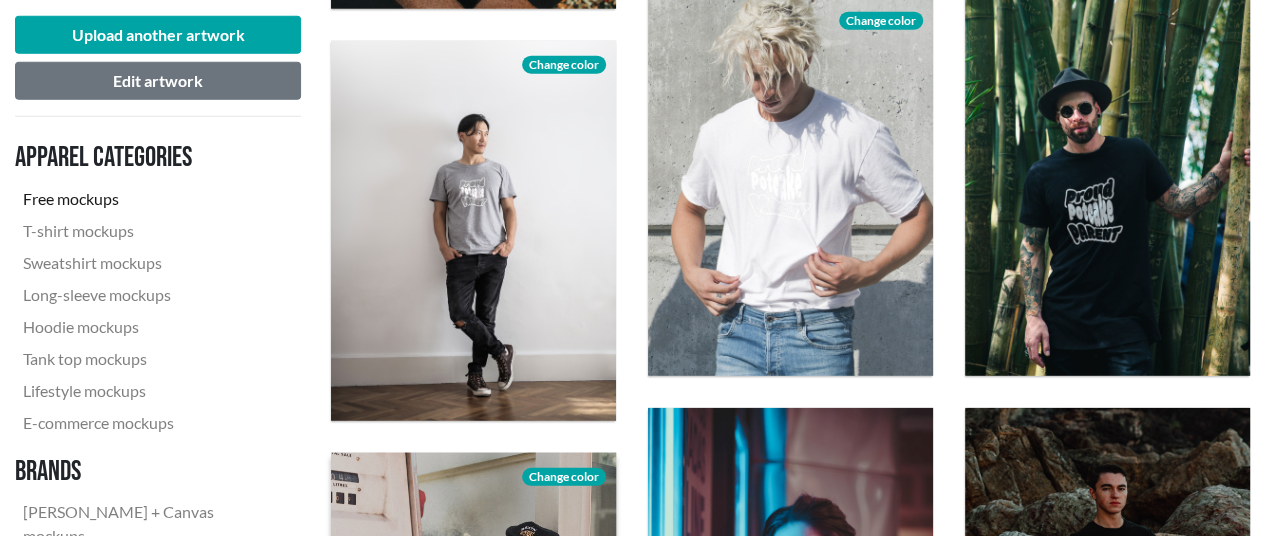 scroll, scrollTop: 2500, scrollLeft: 0, axis: vertical 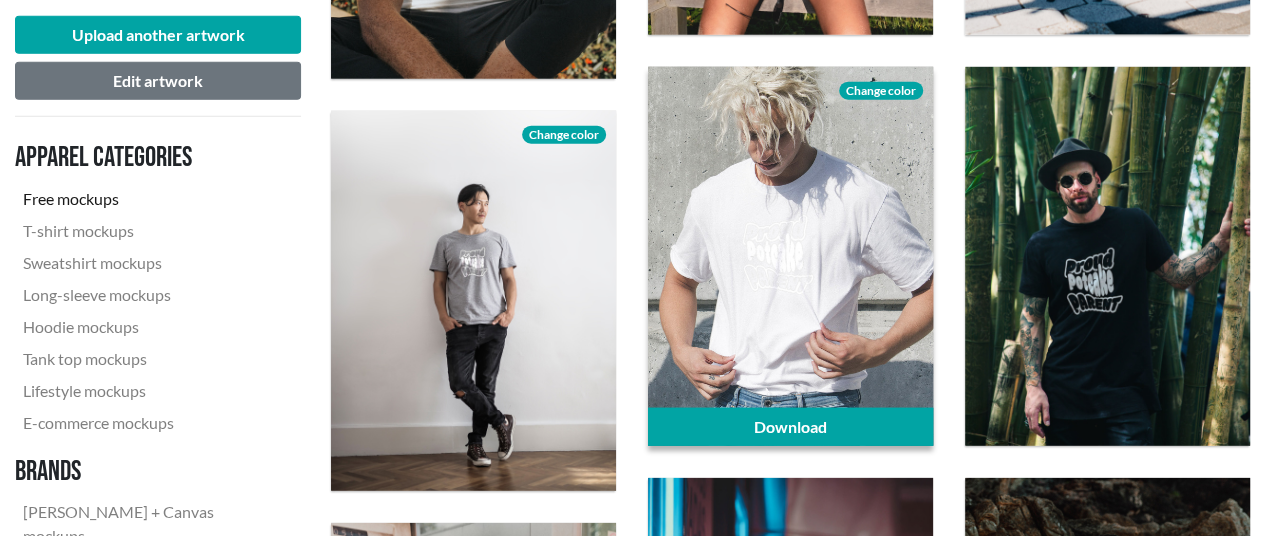 click on "Change color" at bounding box center (881, 91) 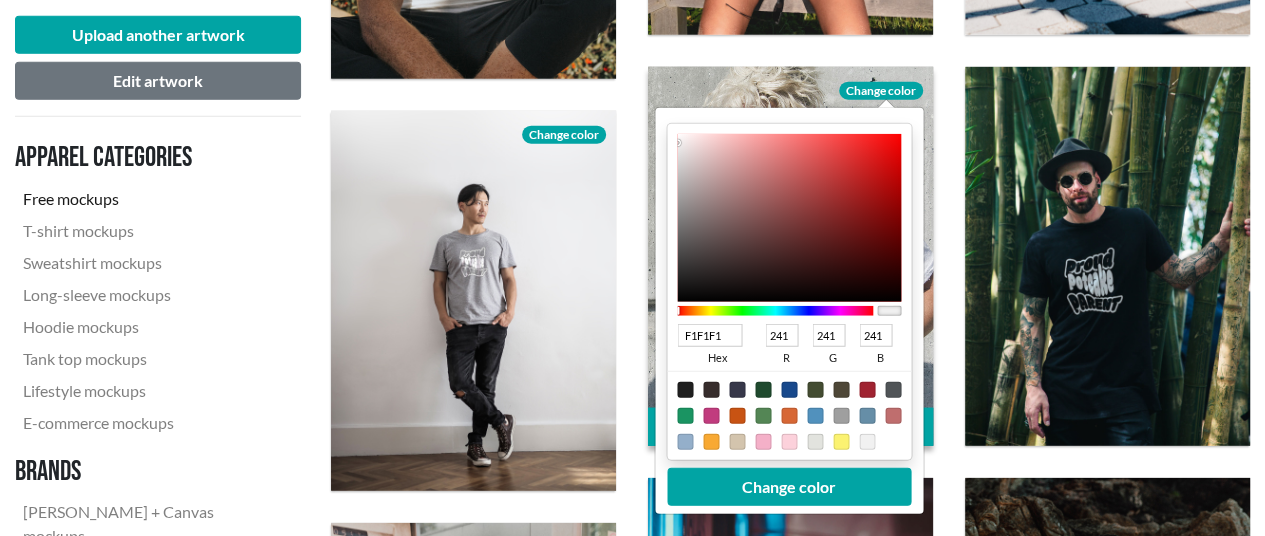 click at bounding box center [789, 390] 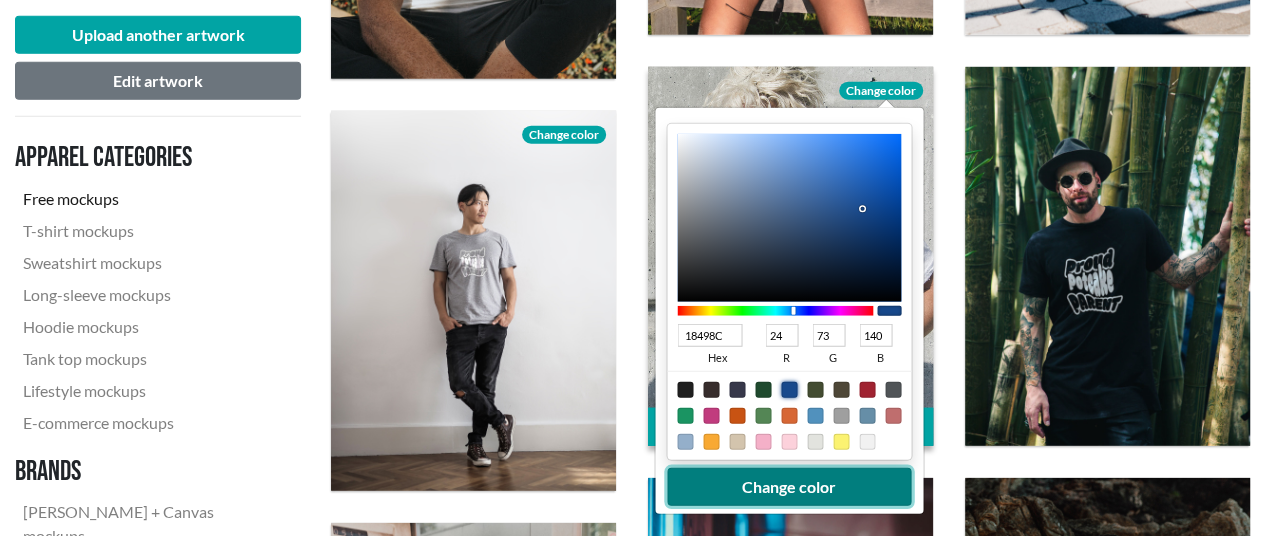 click on "Change color" at bounding box center [789, 487] 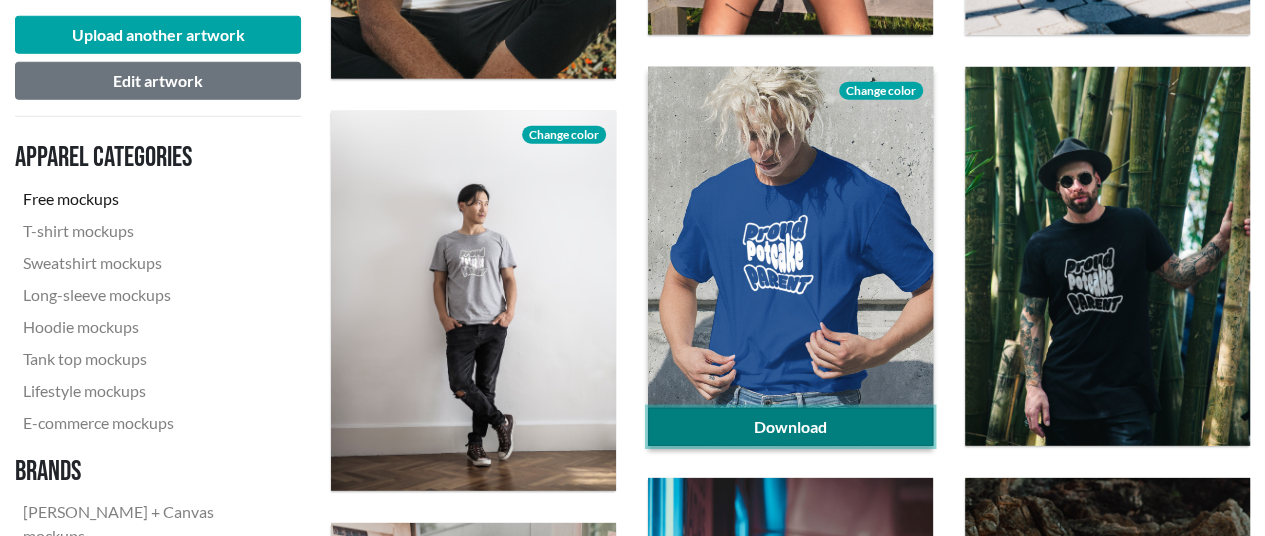 click on "Download" 